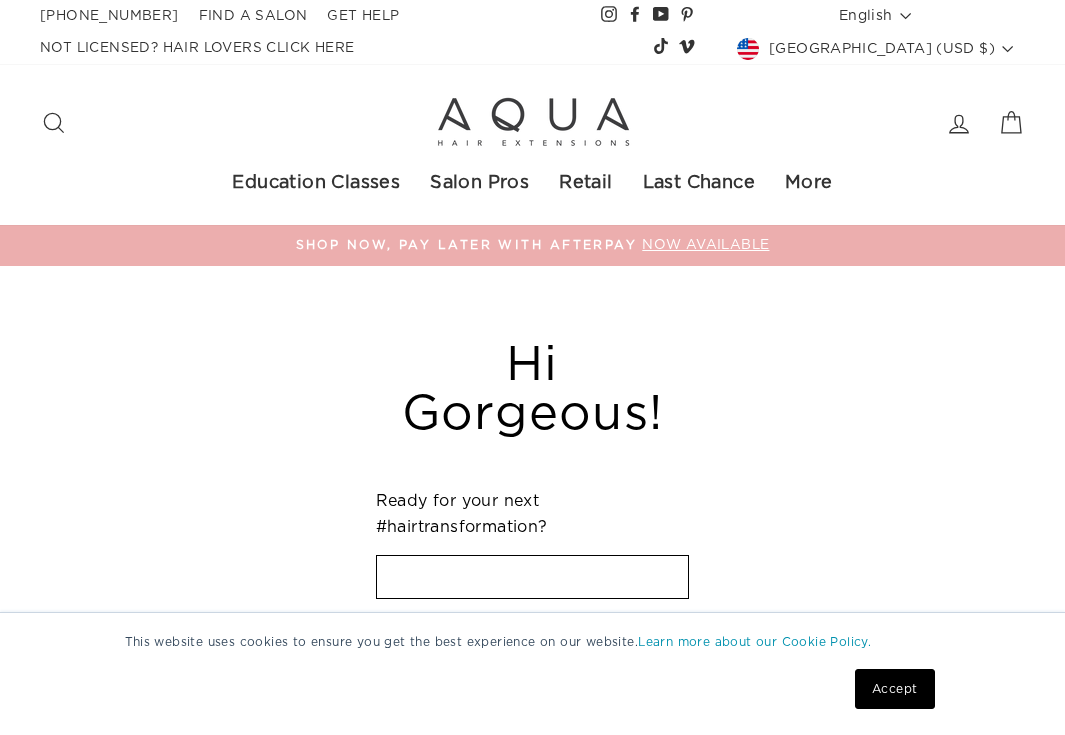 scroll, scrollTop: 0, scrollLeft: 0, axis: both 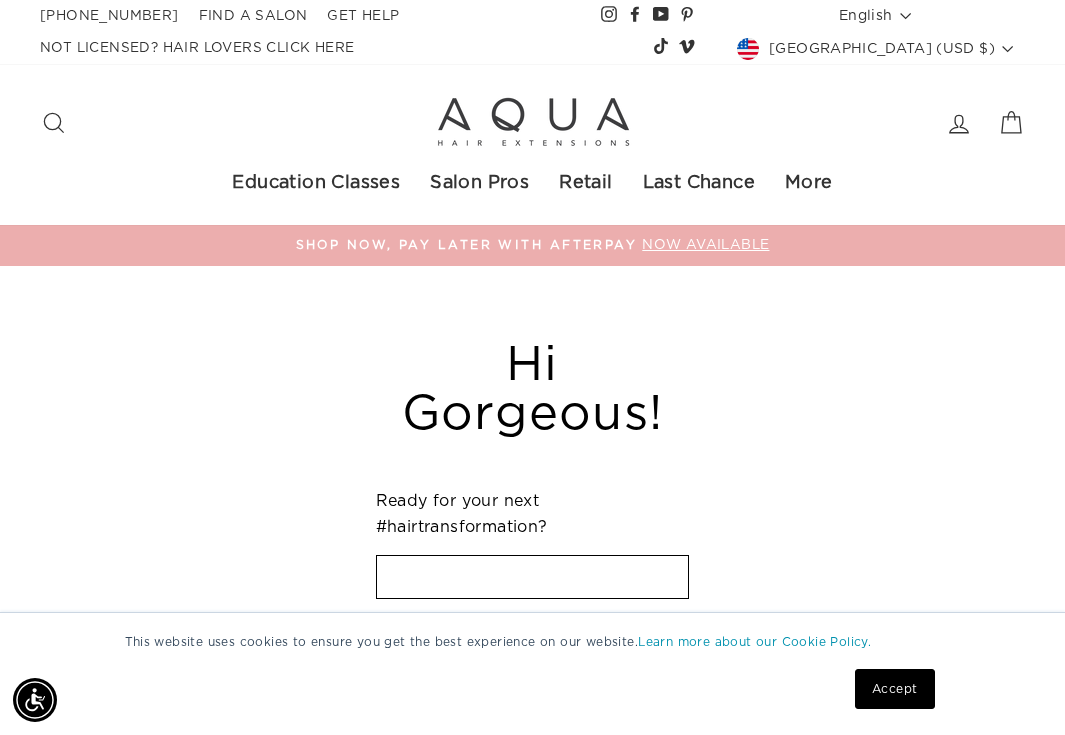 type on "[EMAIL_ADDRESS][DOMAIN_NAME]" 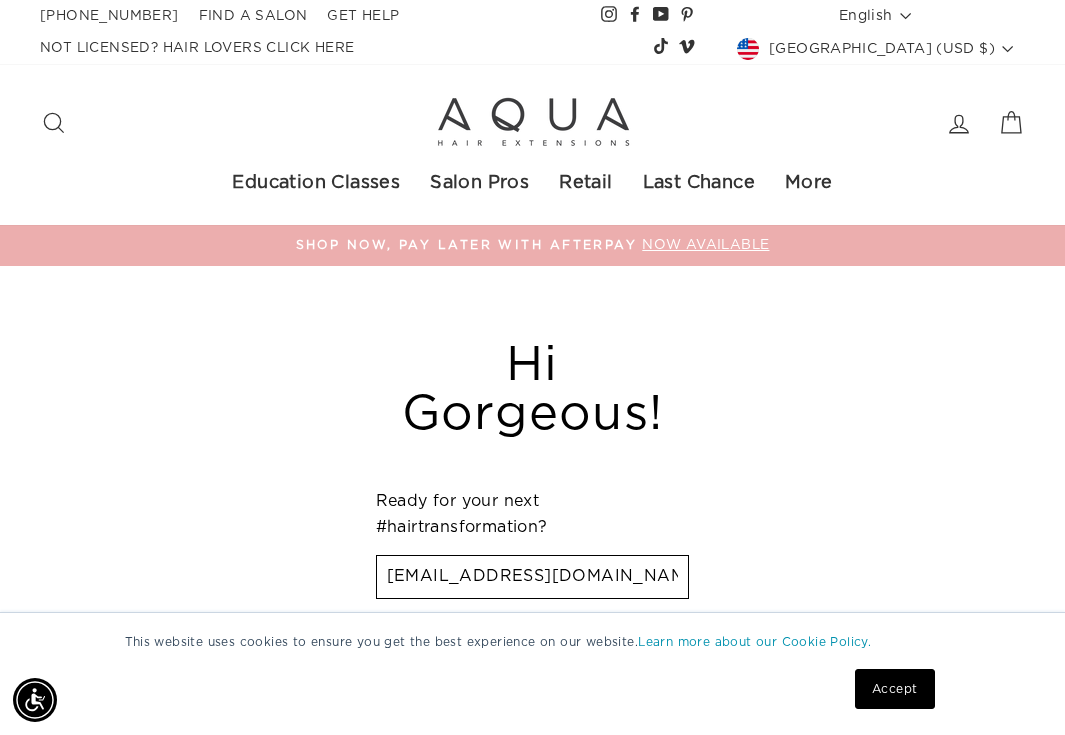 click on "Sign In" at bounding box center (533, 757) 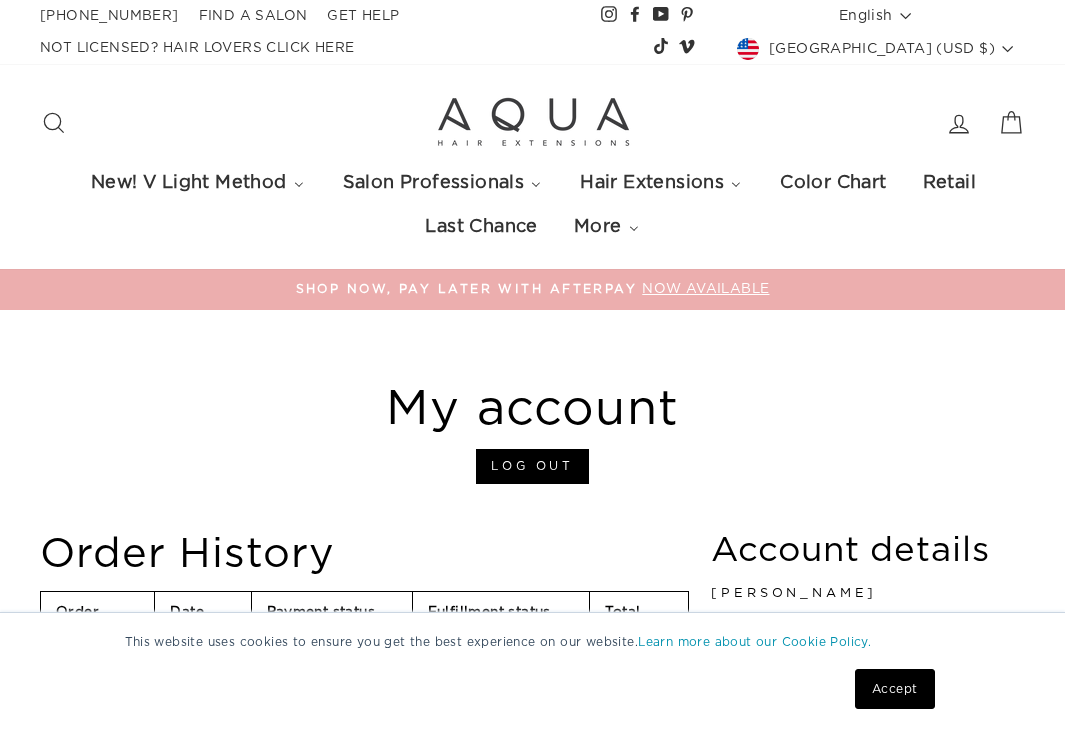 scroll, scrollTop: 0, scrollLeft: 0, axis: both 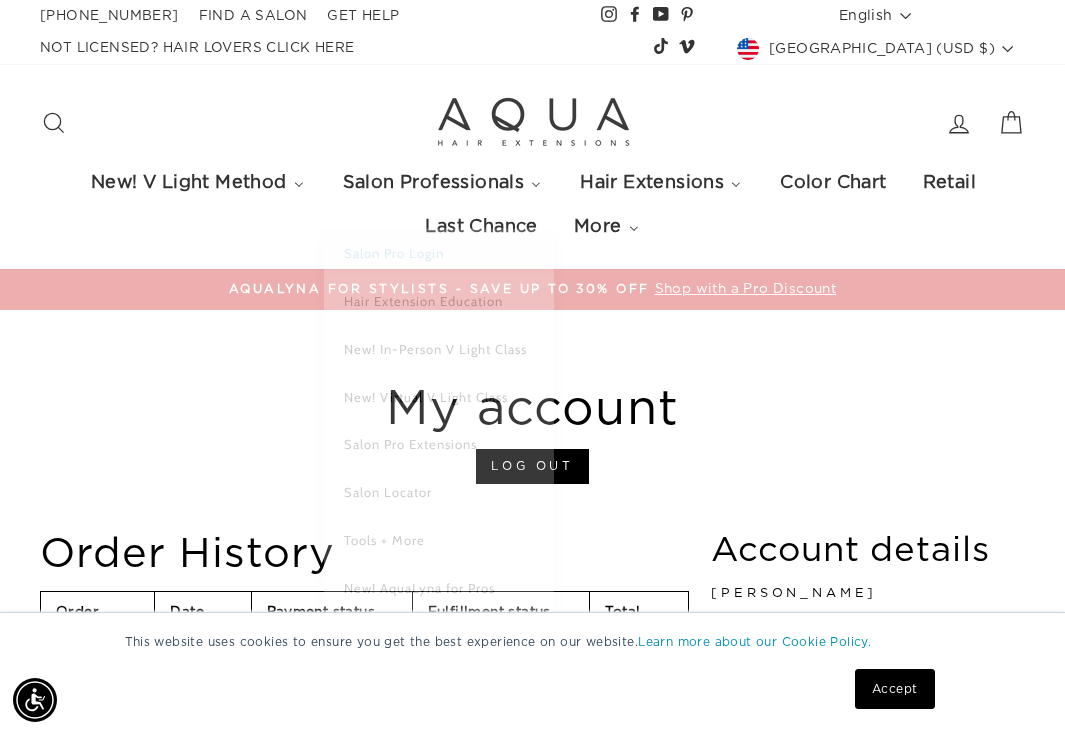 click on "Salon Pro Login" at bounding box center [394, 230] 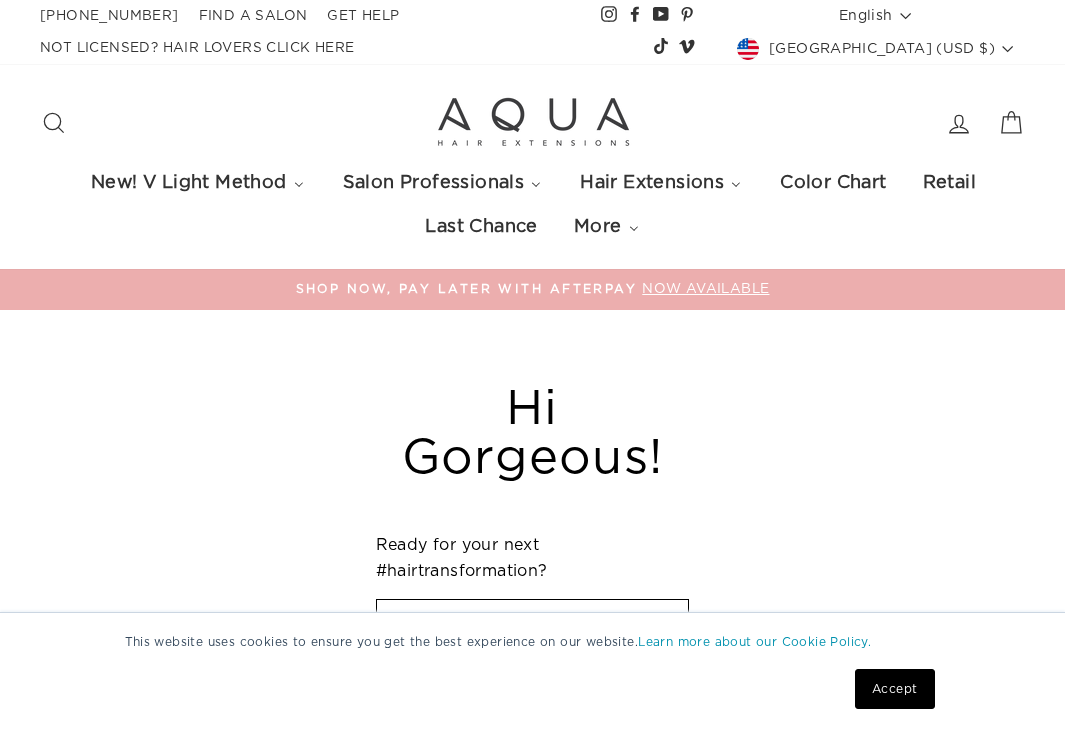 scroll, scrollTop: 0, scrollLeft: 0, axis: both 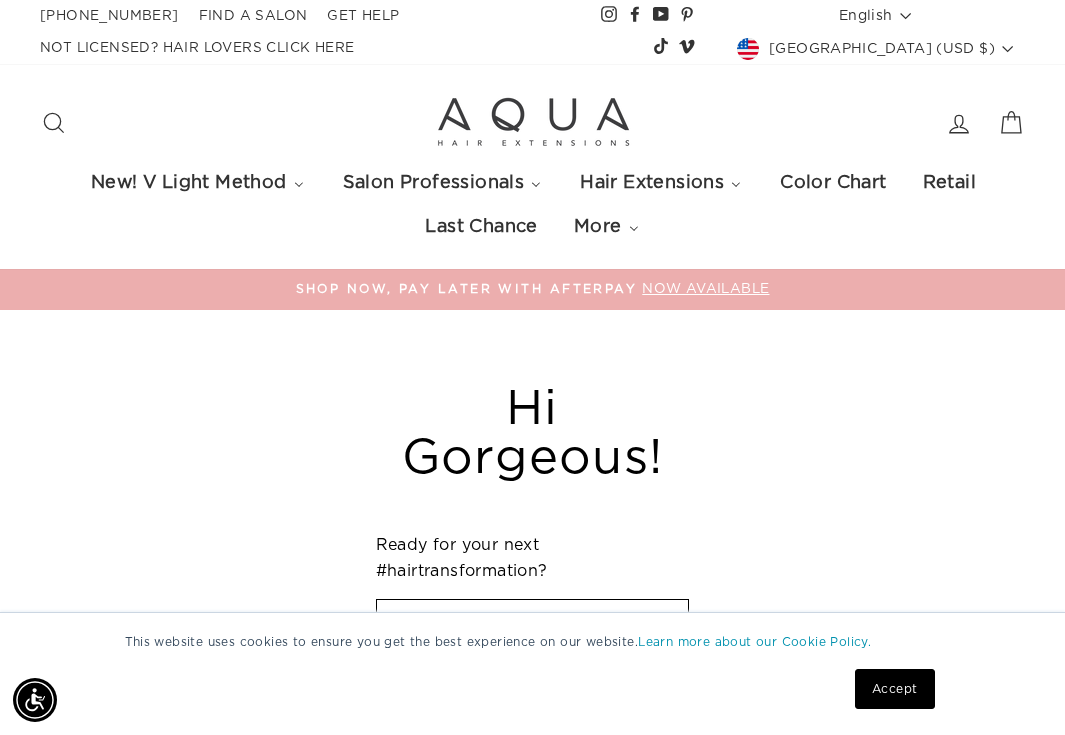 type on "[EMAIL_ADDRESS][DOMAIN_NAME]" 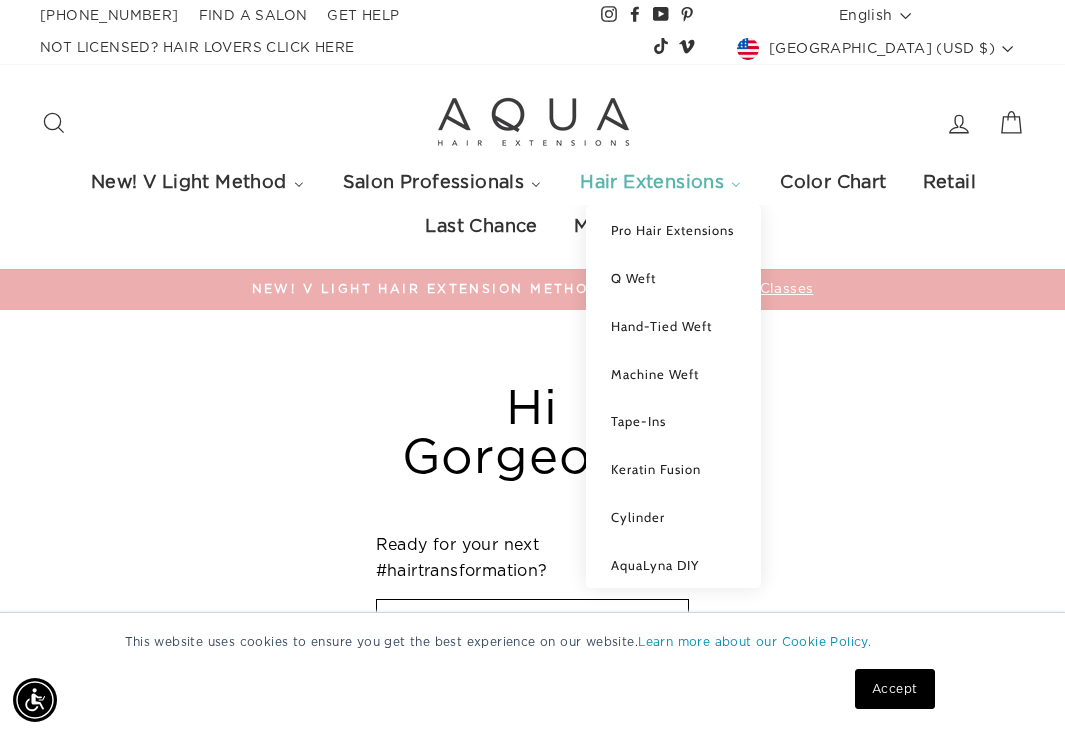 click at bounding box center (736, 183) 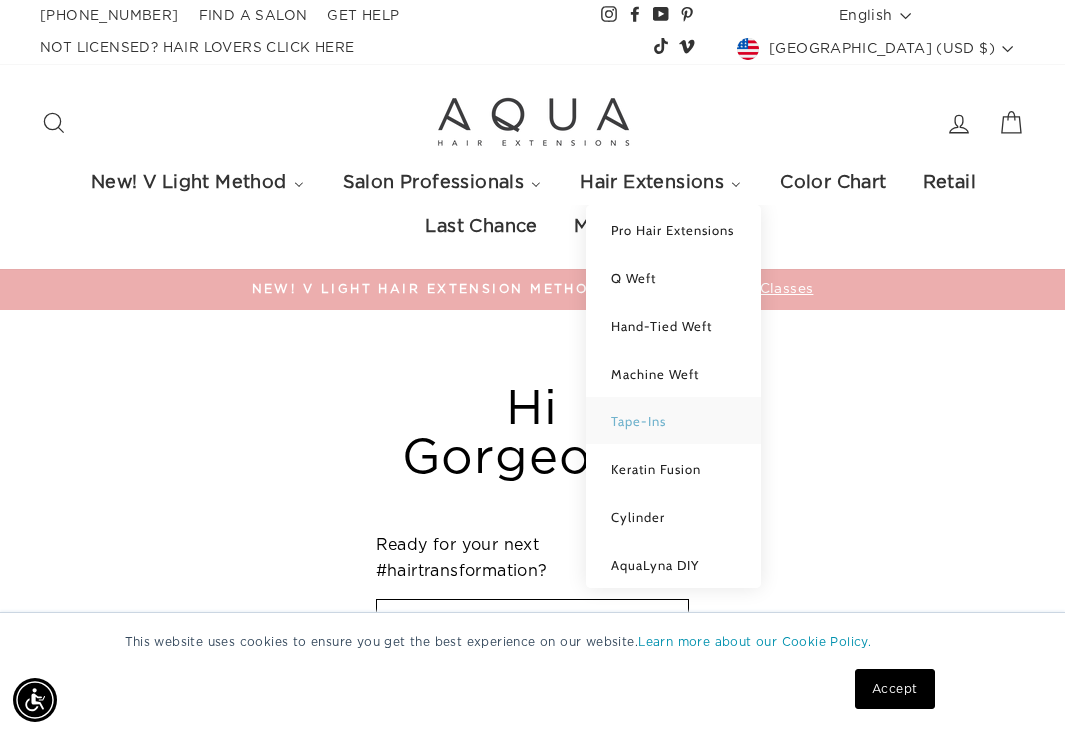 click on "Tape-Ins" at bounding box center (638, 421) 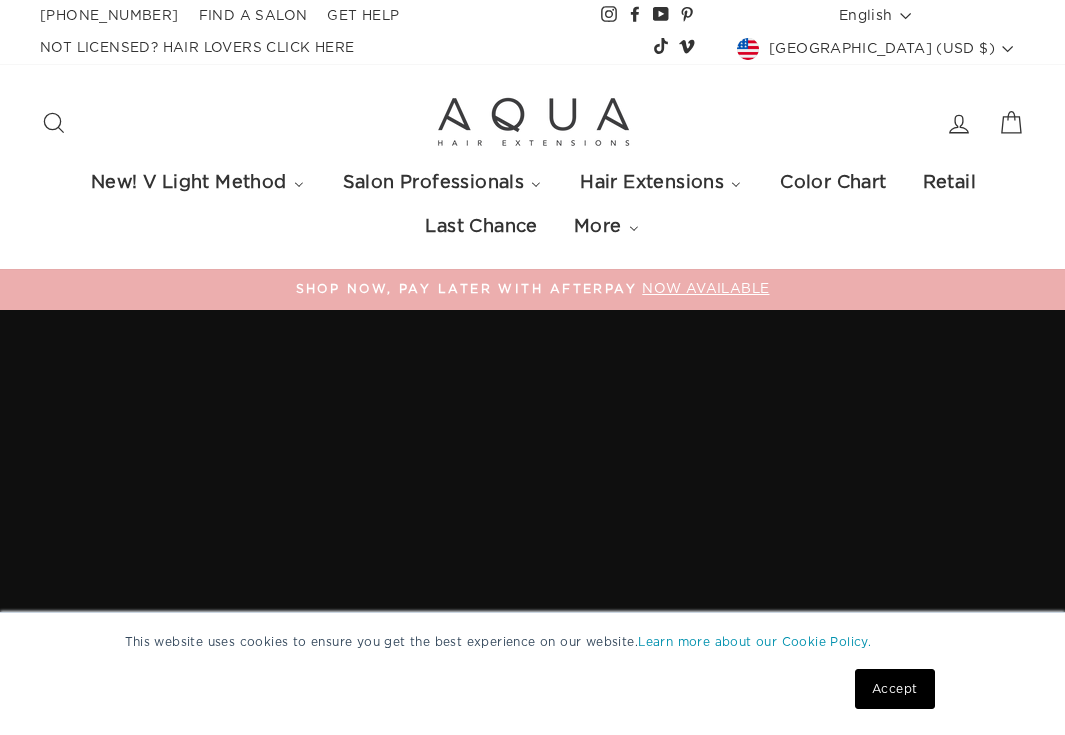 scroll, scrollTop: 0, scrollLeft: 0, axis: both 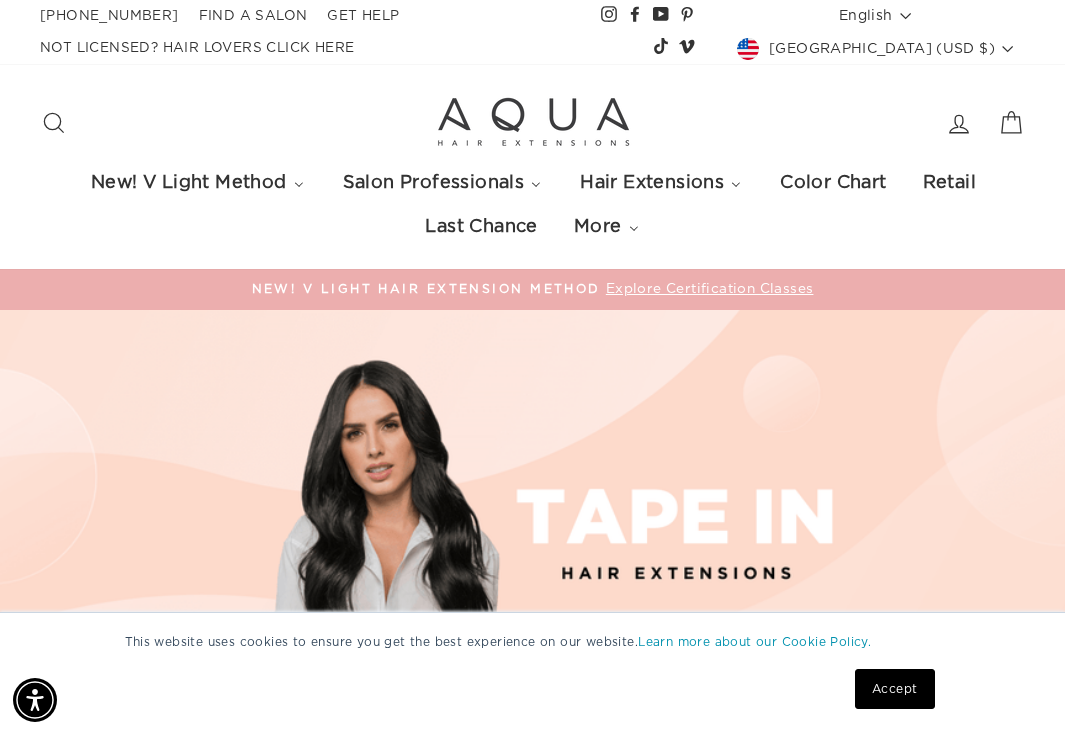 click 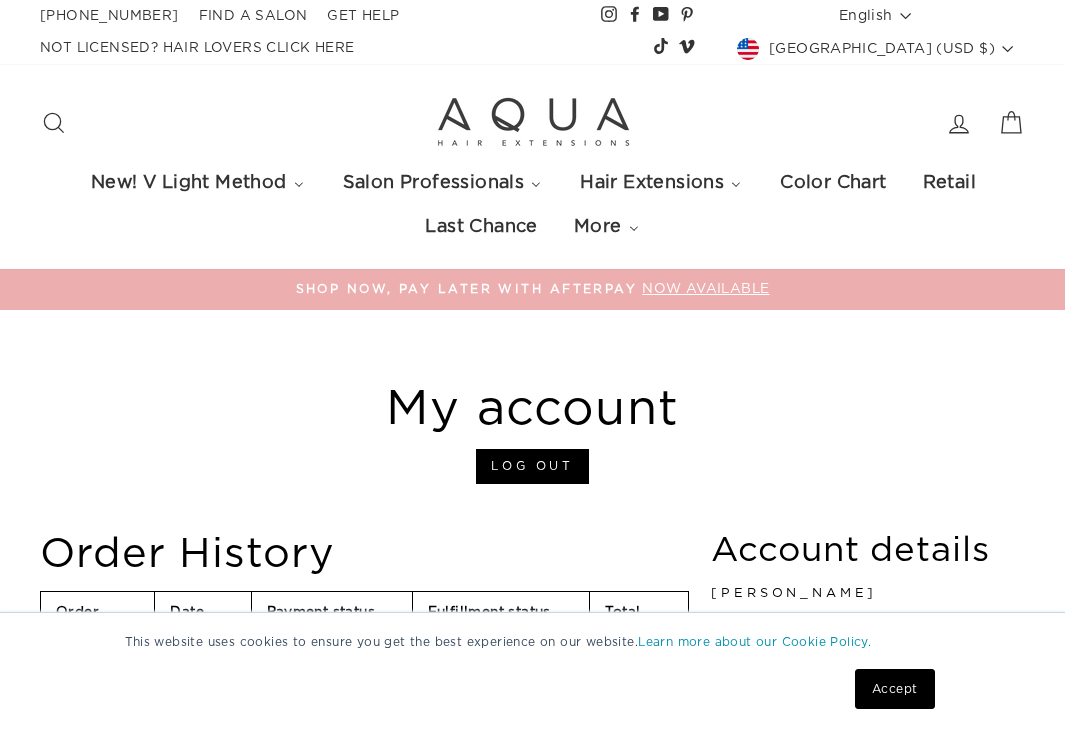 scroll, scrollTop: 0, scrollLeft: 0, axis: both 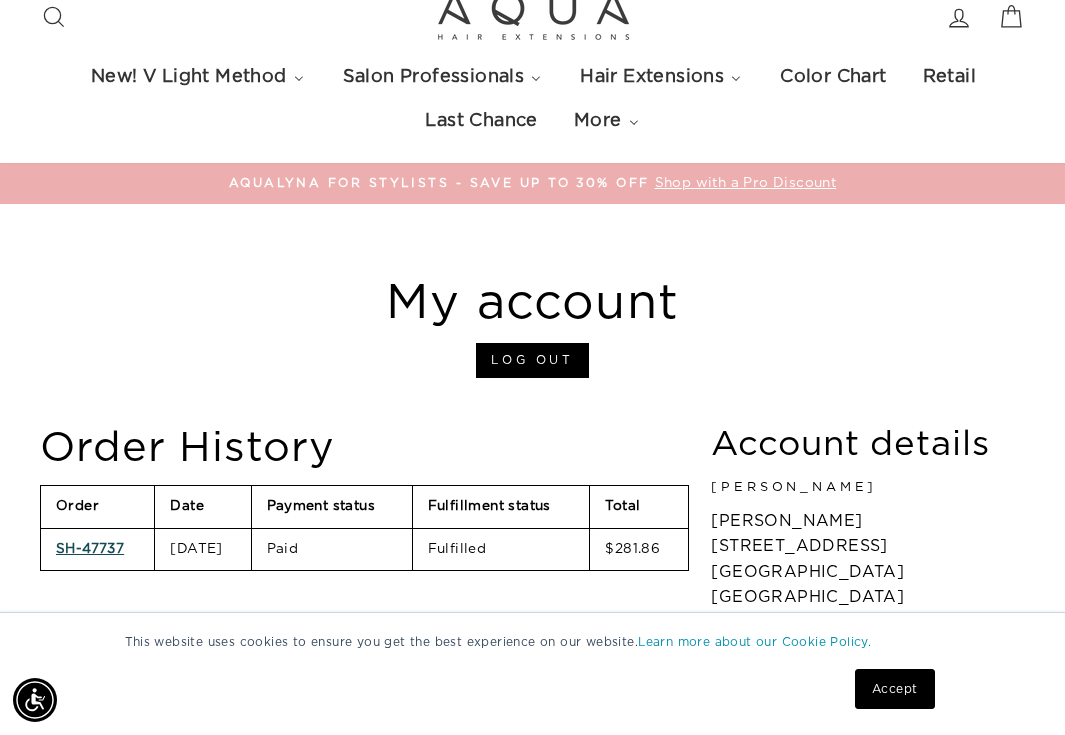 click on "SH-47737" at bounding box center (90, 549) 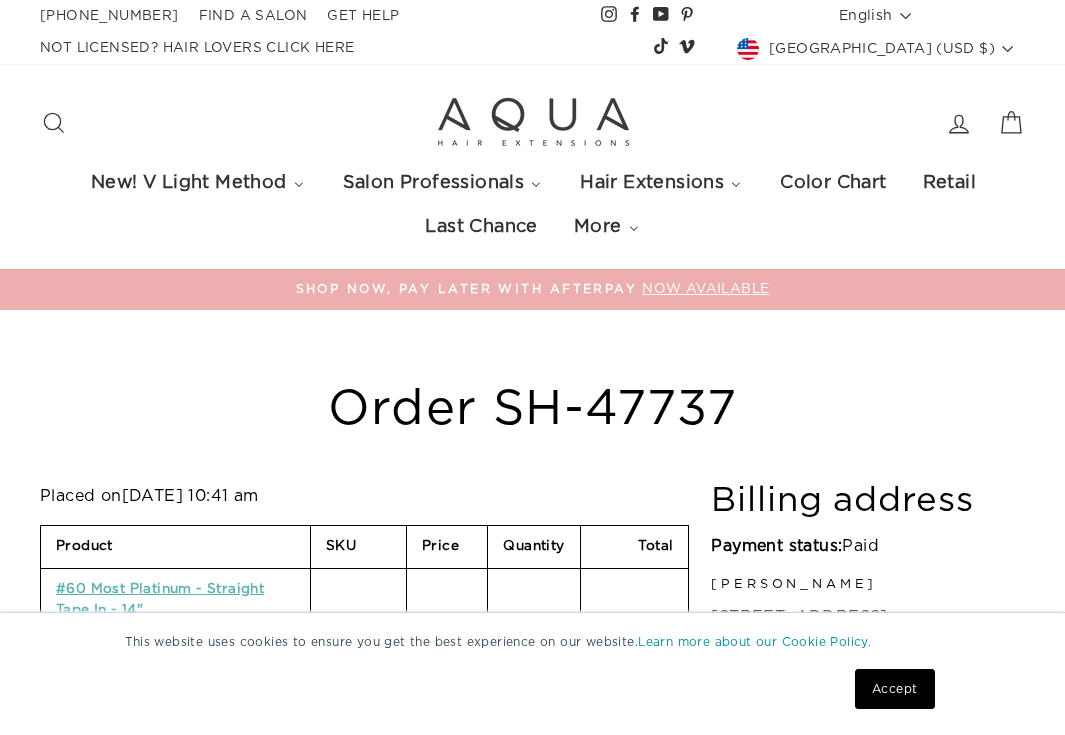 scroll, scrollTop: 0, scrollLeft: 0, axis: both 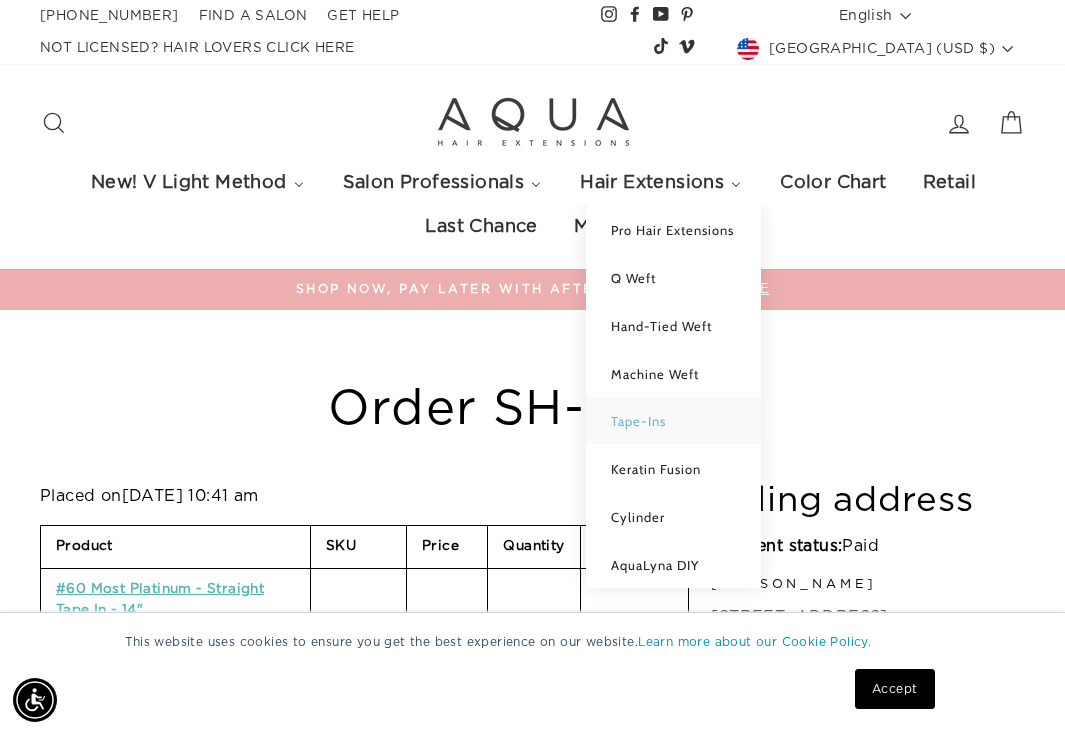 click on "Tape-Ins" at bounding box center (673, 421) 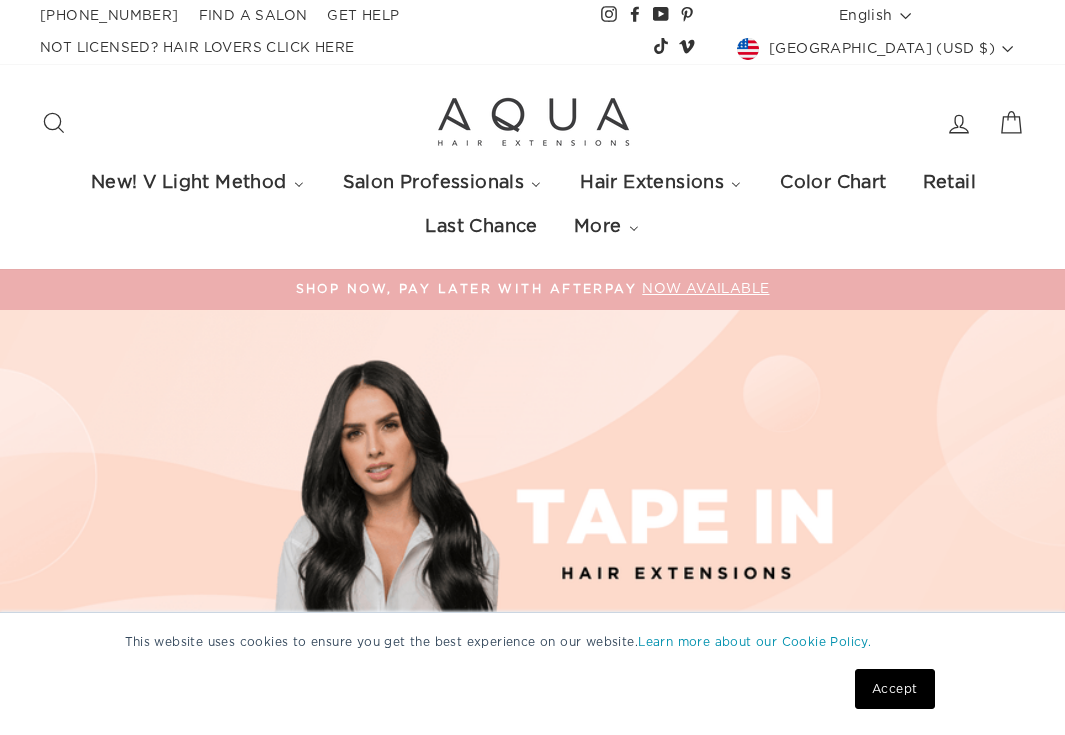 scroll, scrollTop: 0, scrollLeft: 0, axis: both 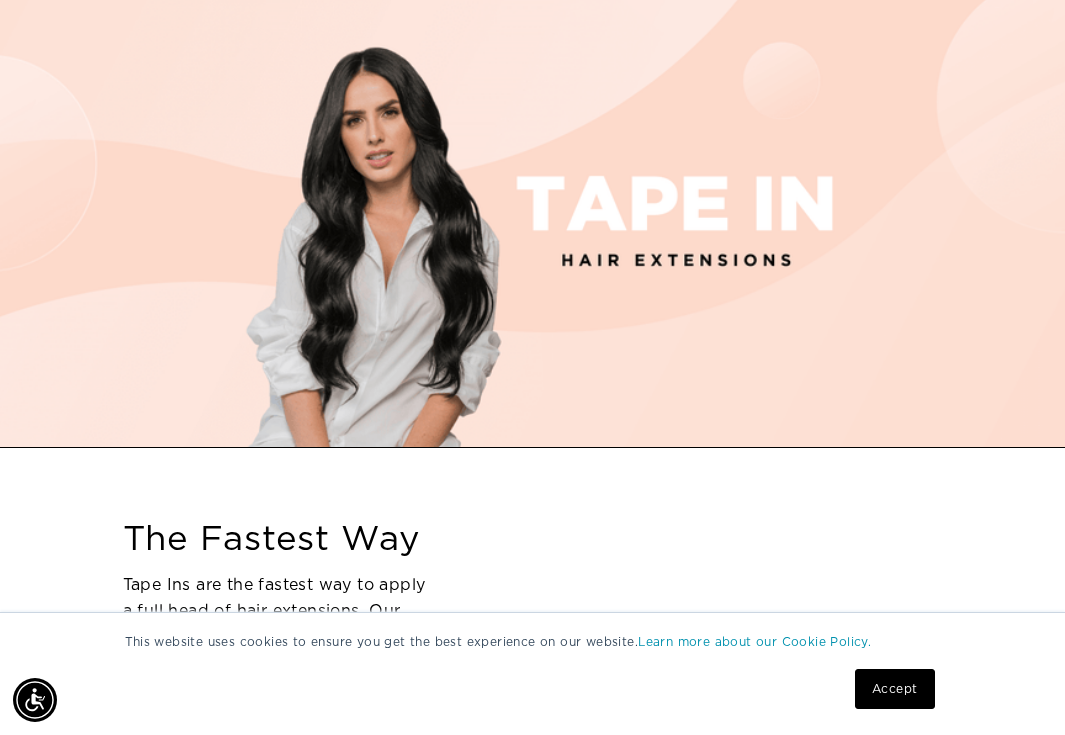 click on "Accept" at bounding box center [894, 689] 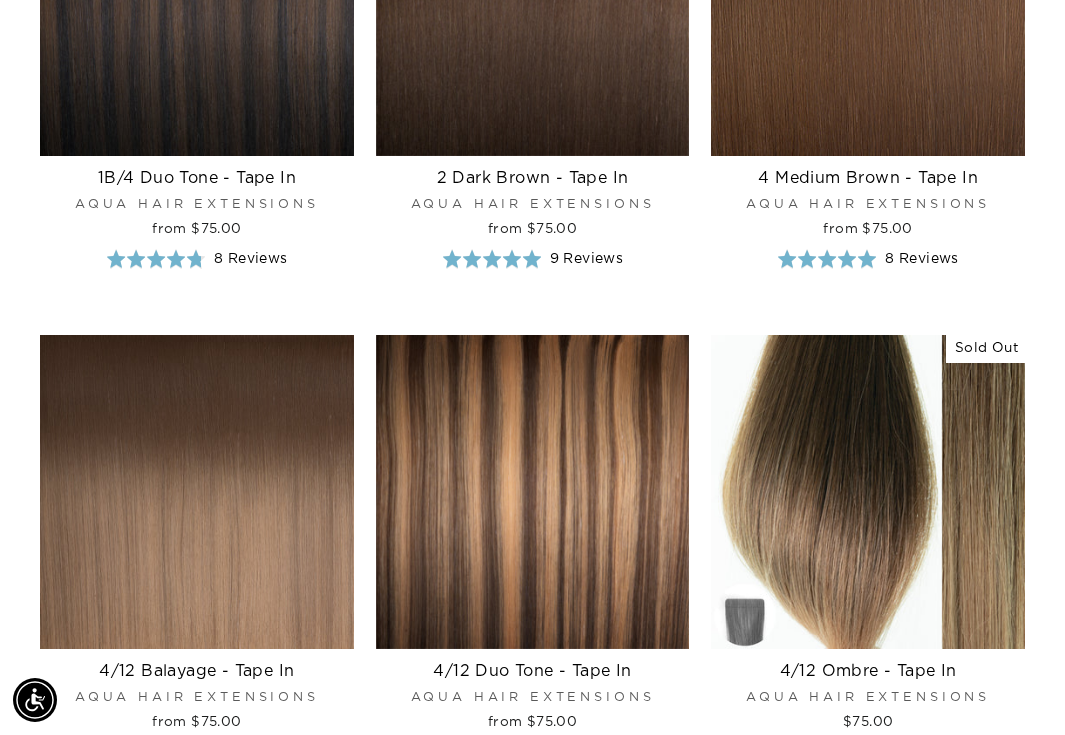 scroll, scrollTop: 5002, scrollLeft: 0, axis: vertical 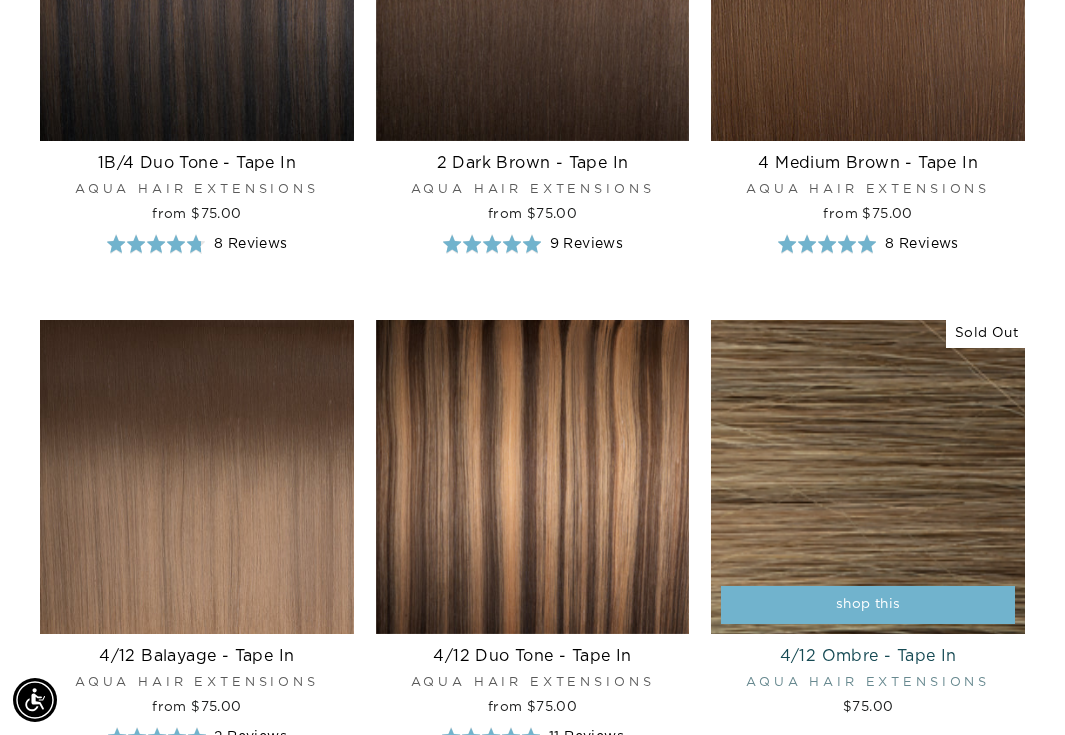 click at bounding box center [868, 477] 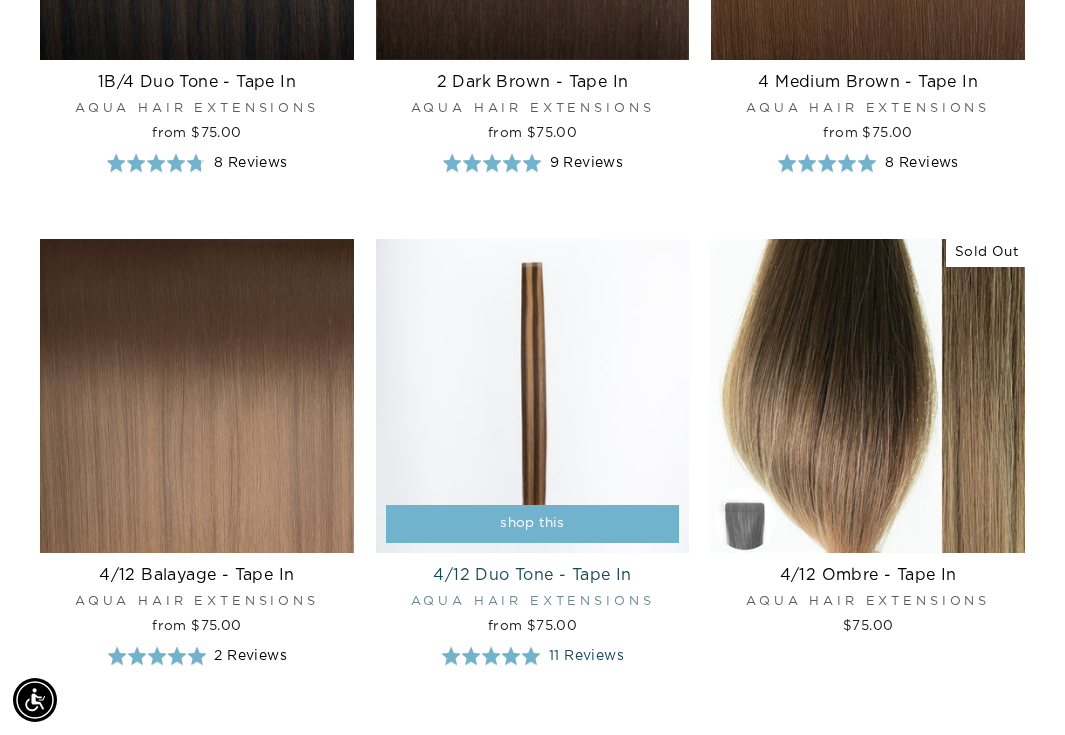 scroll, scrollTop: 5090, scrollLeft: 0, axis: vertical 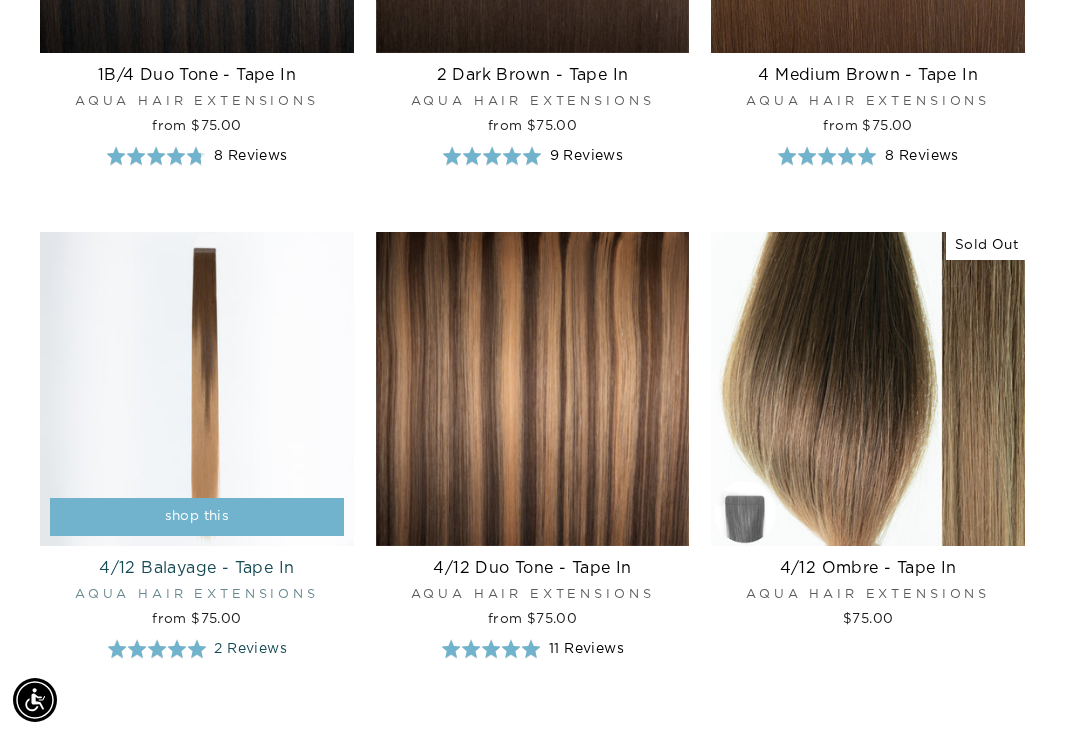 click at bounding box center [197, 389] 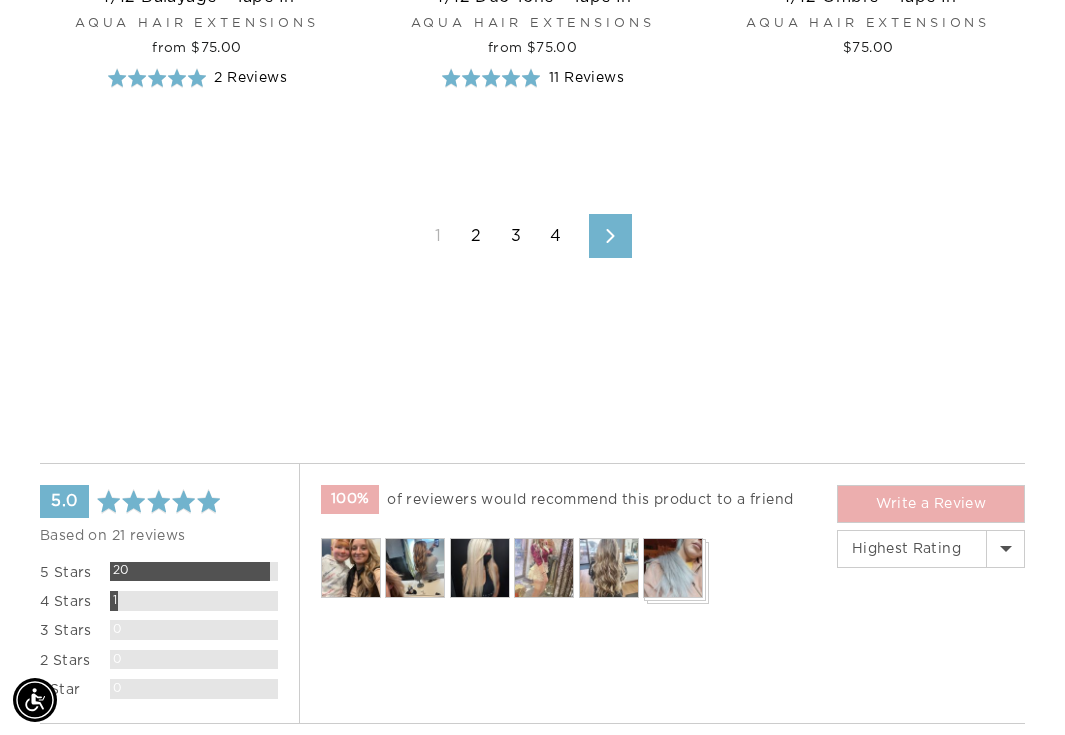 scroll, scrollTop: 5659, scrollLeft: 0, axis: vertical 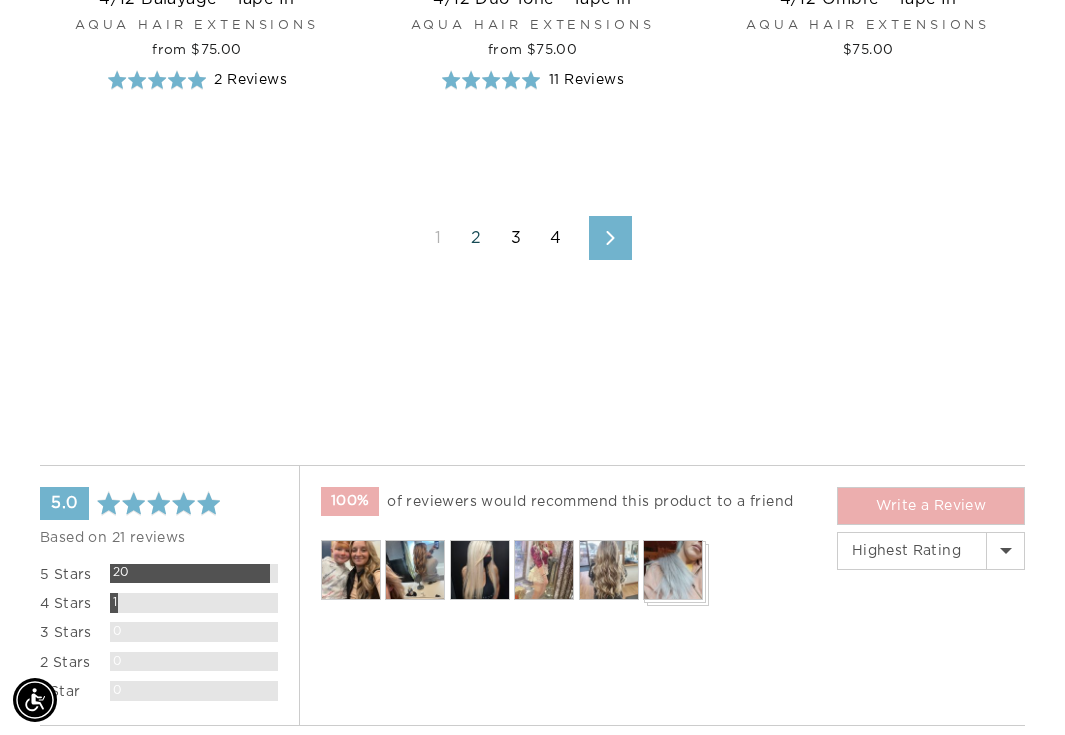click on "2" at bounding box center [476, 238] 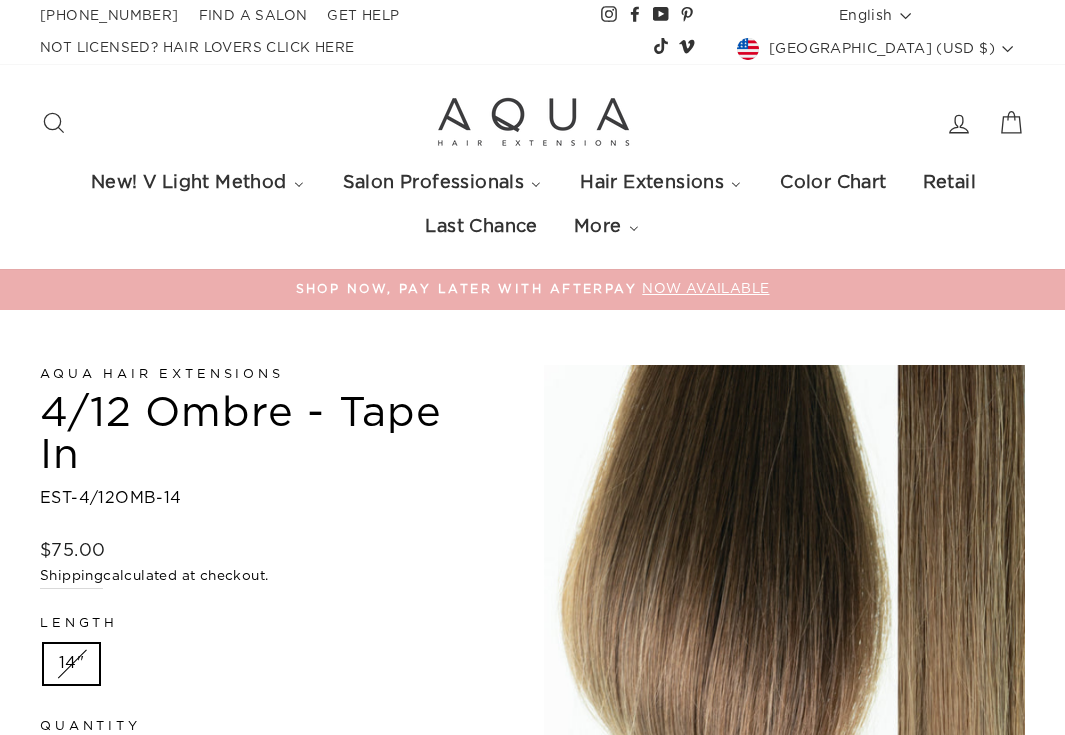 scroll, scrollTop: 0, scrollLeft: 0, axis: both 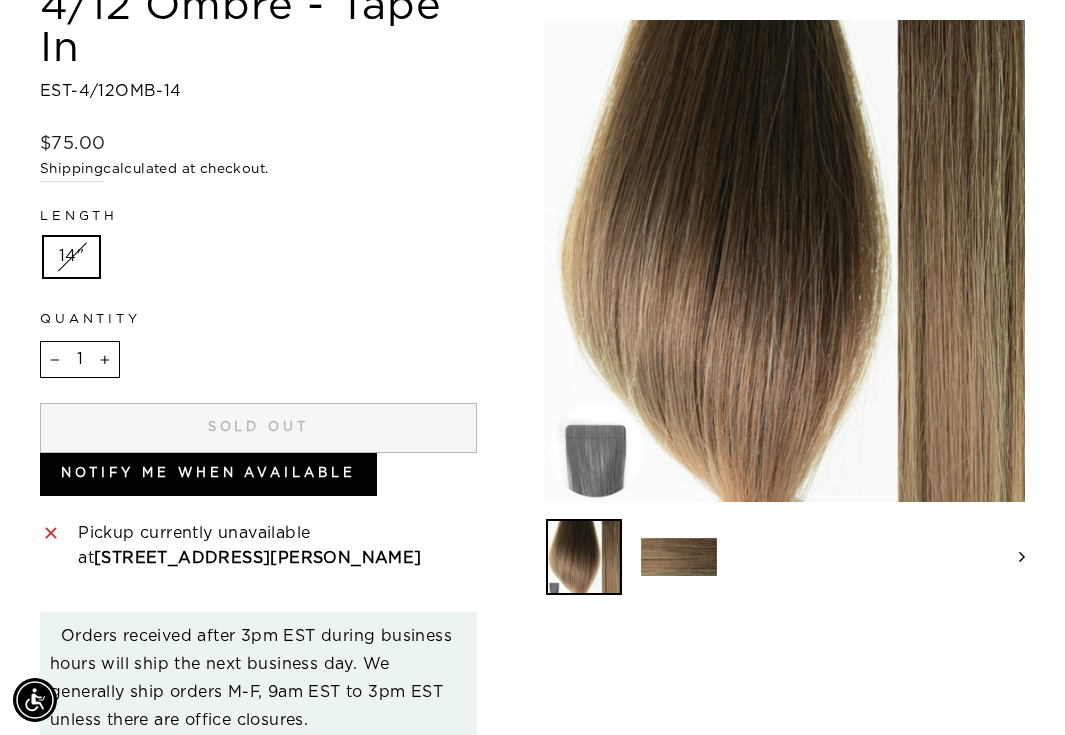 click at bounding box center (679, 557) 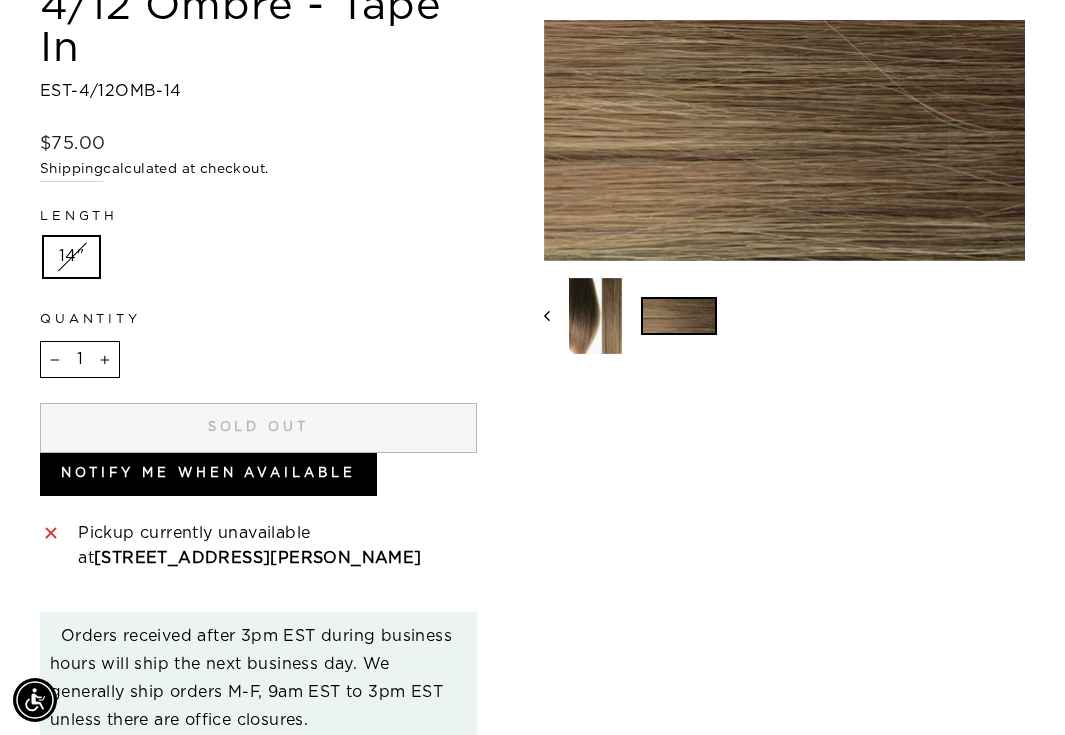 click at bounding box center (584, 316) 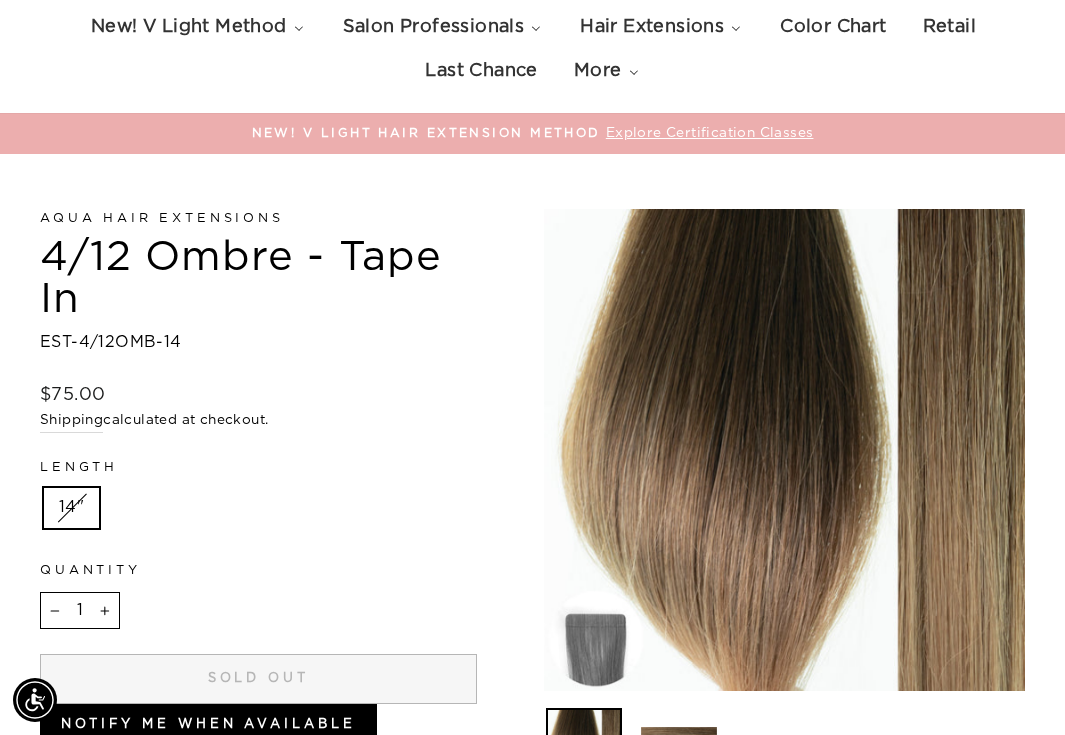 scroll, scrollTop: 116, scrollLeft: 0, axis: vertical 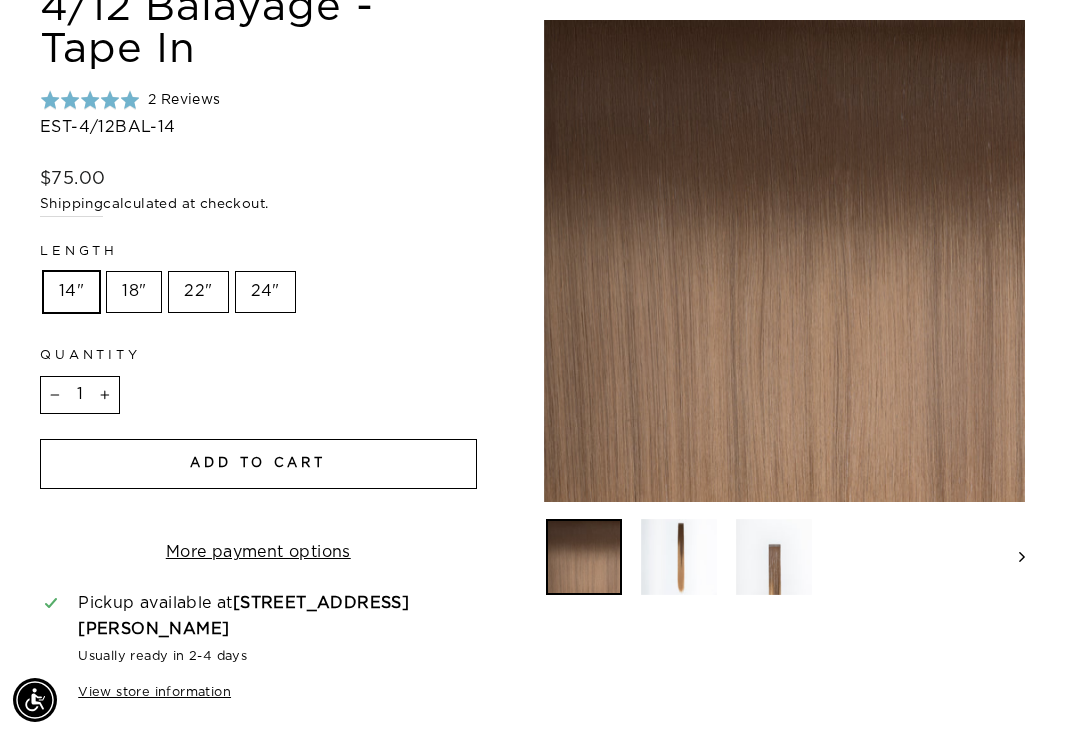 click 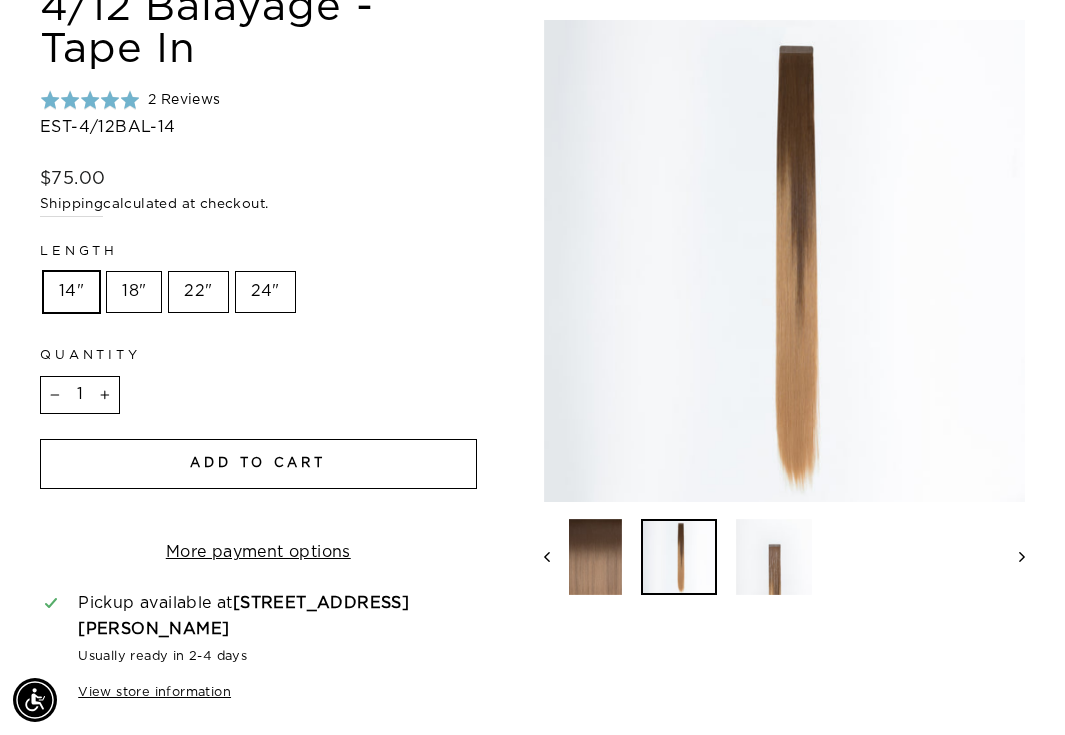 click 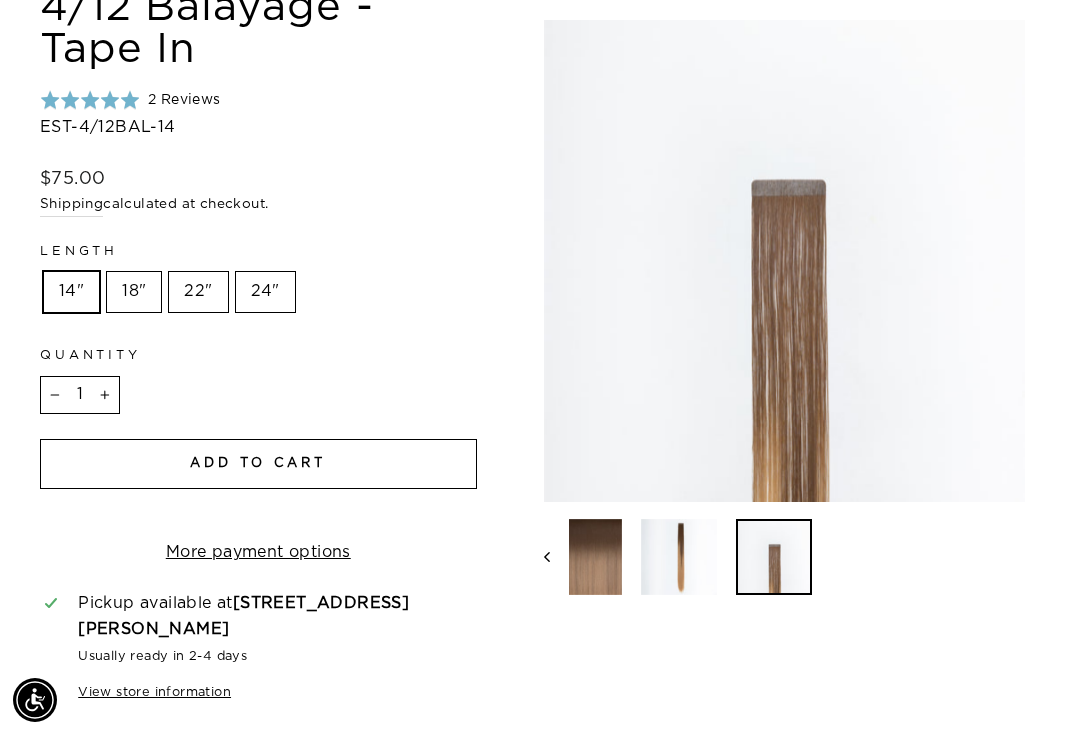 click at bounding box center (785, 557) 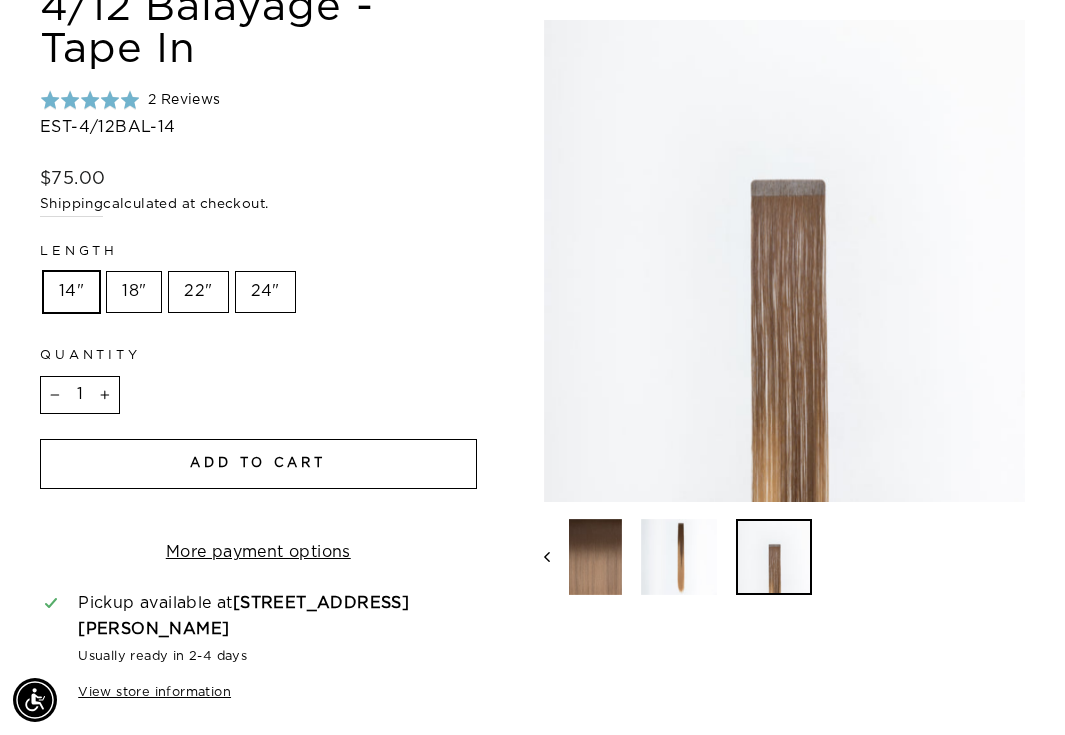 click at bounding box center [679, 557] 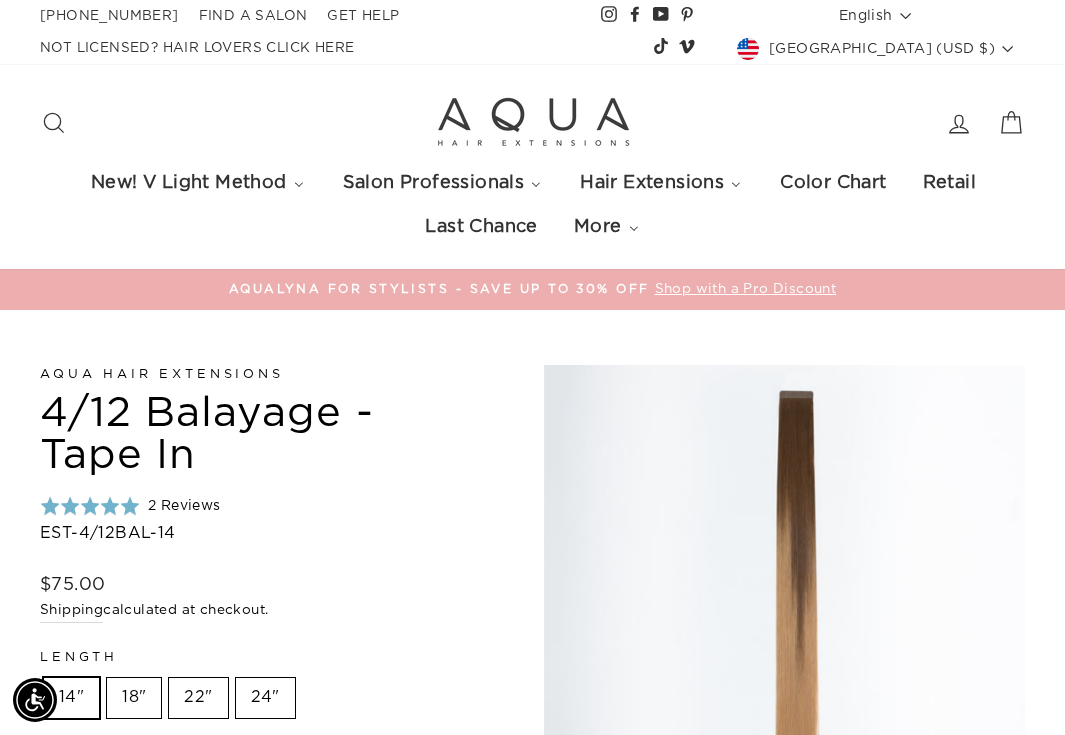 scroll, scrollTop: 0, scrollLeft: 0, axis: both 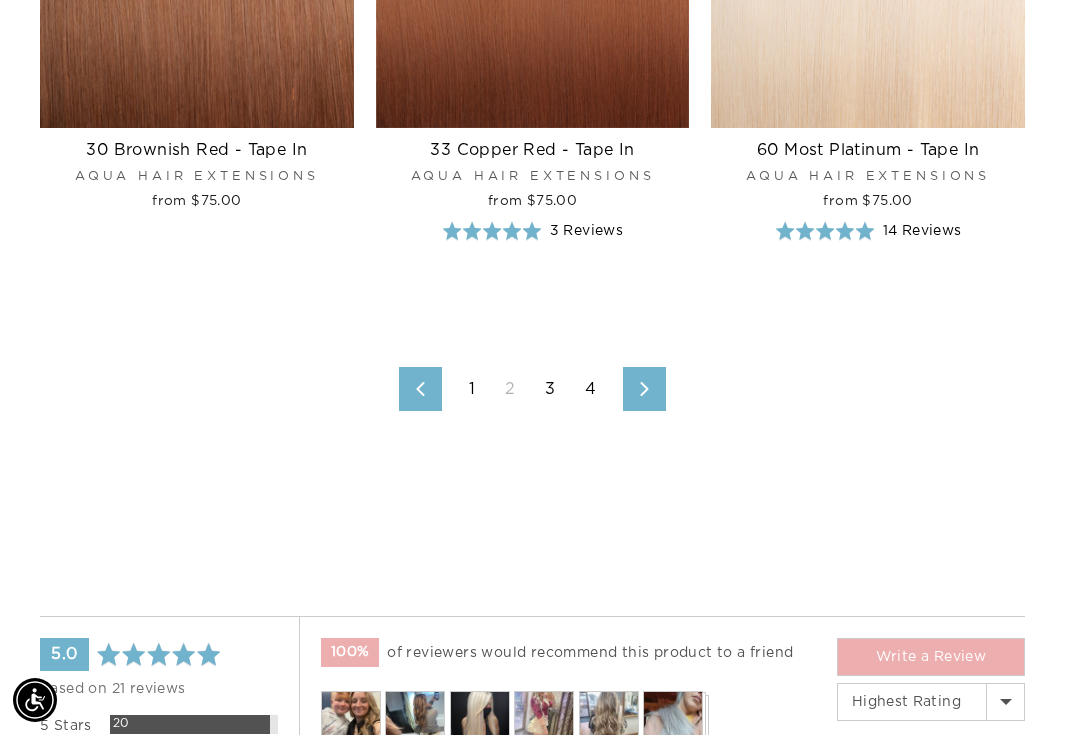 click 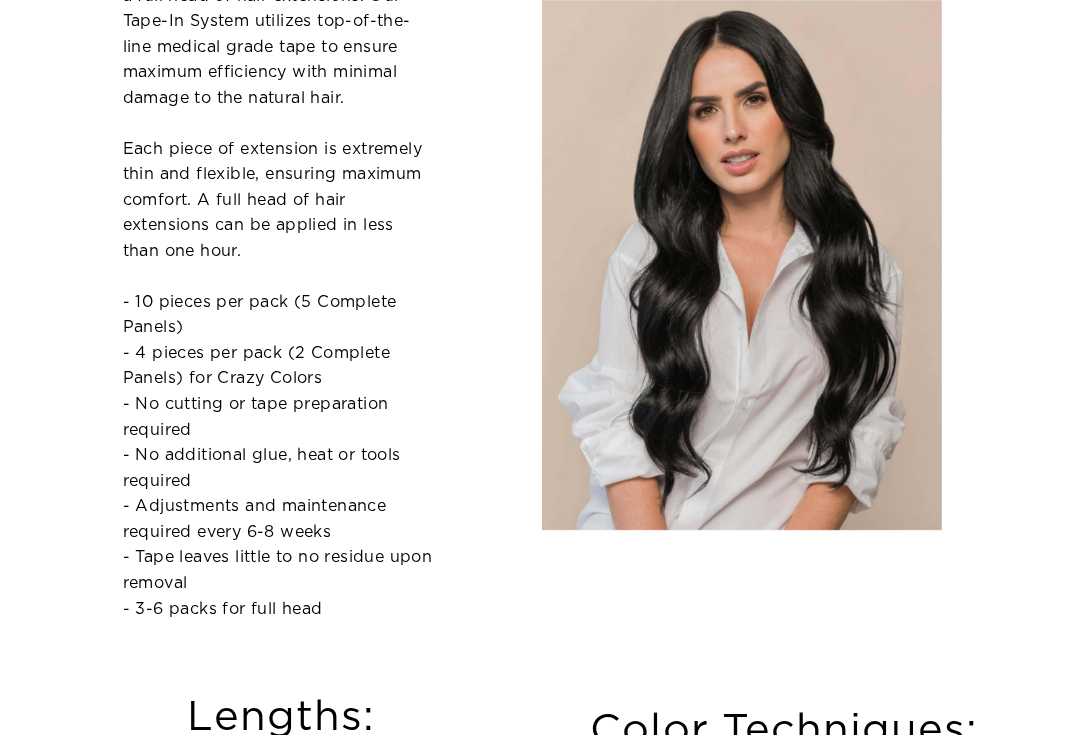 scroll, scrollTop: 0, scrollLeft: 0, axis: both 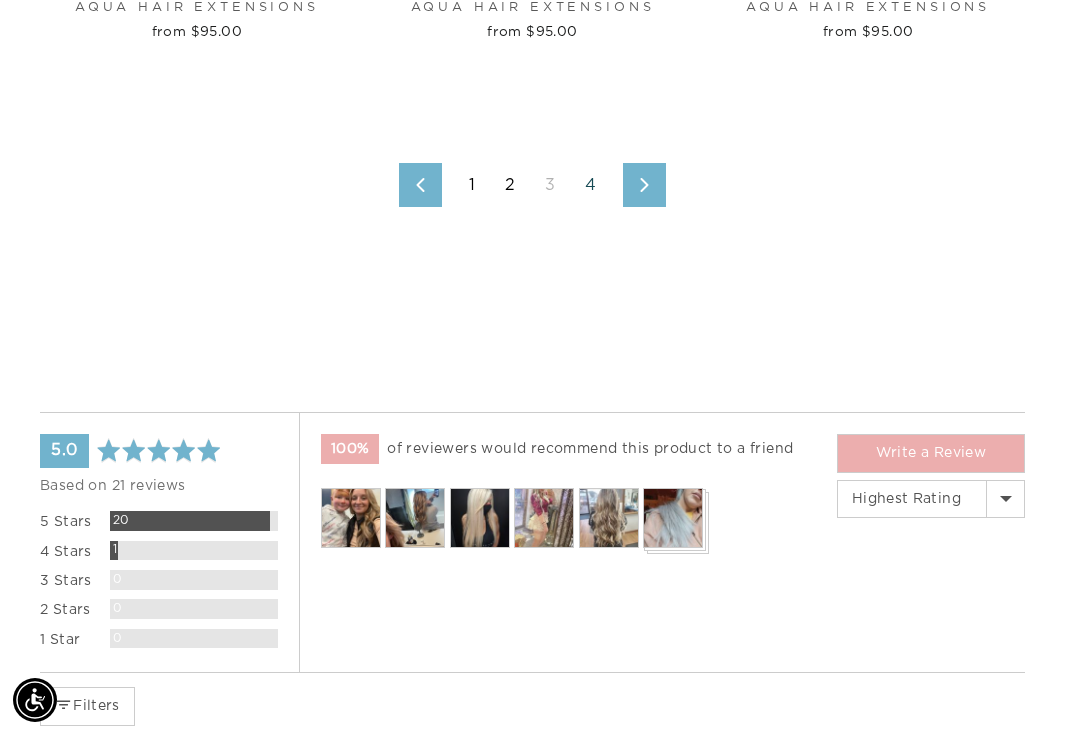 click on "4" at bounding box center [590, 185] 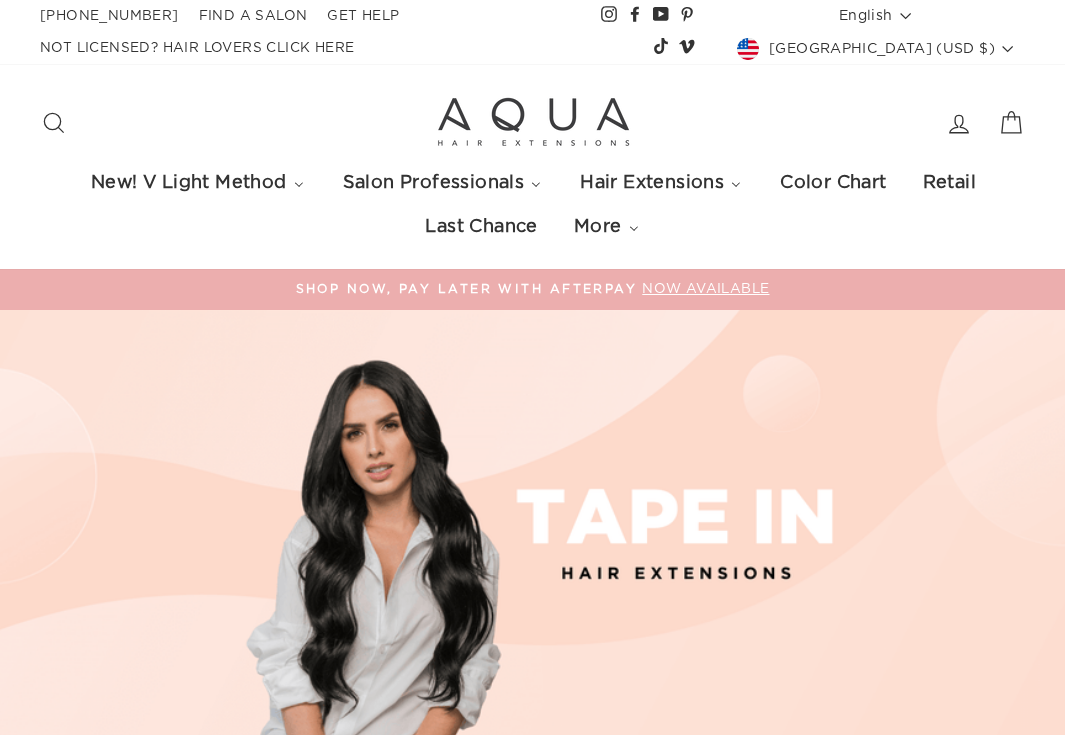 scroll, scrollTop: 0, scrollLeft: 0, axis: both 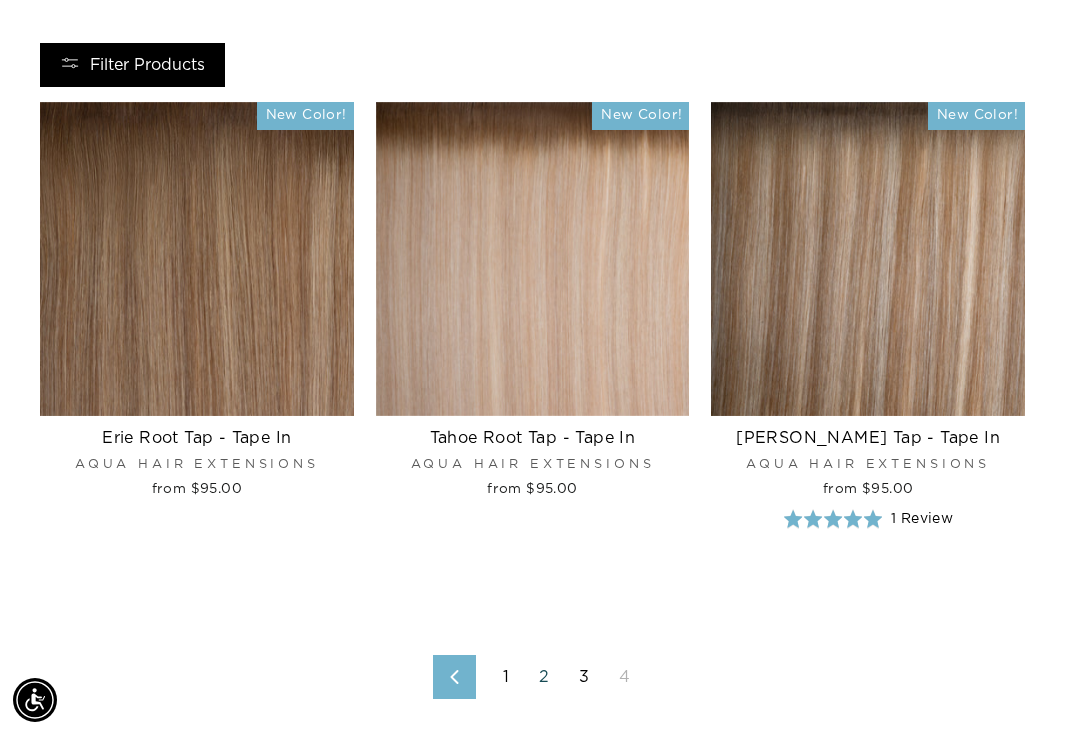click on "2" at bounding box center (544, 677) 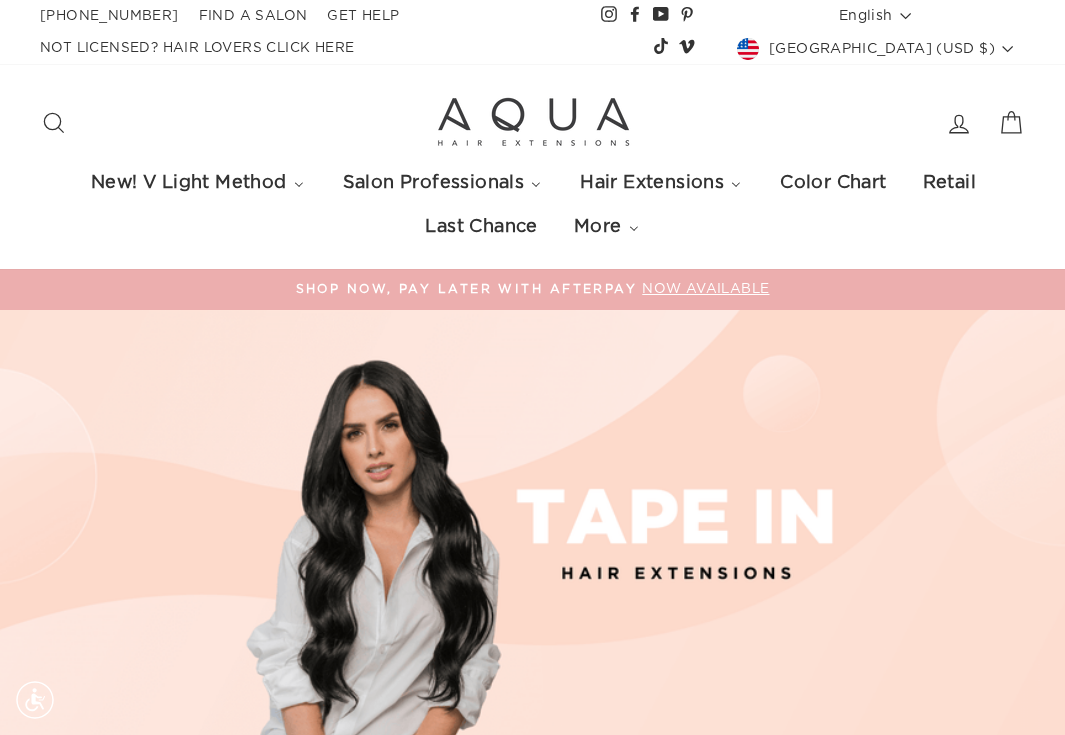 scroll, scrollTop: 418, scrollLeft: 0, axis: vertical 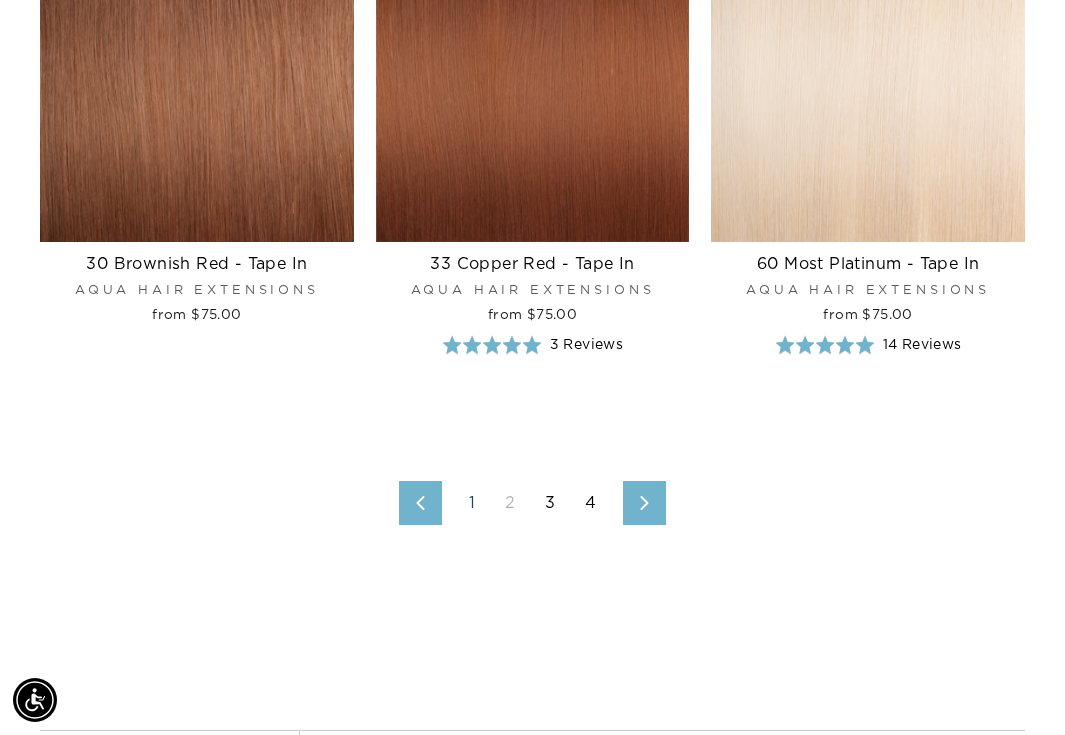 click on "1" at bounding box center [472, 503] 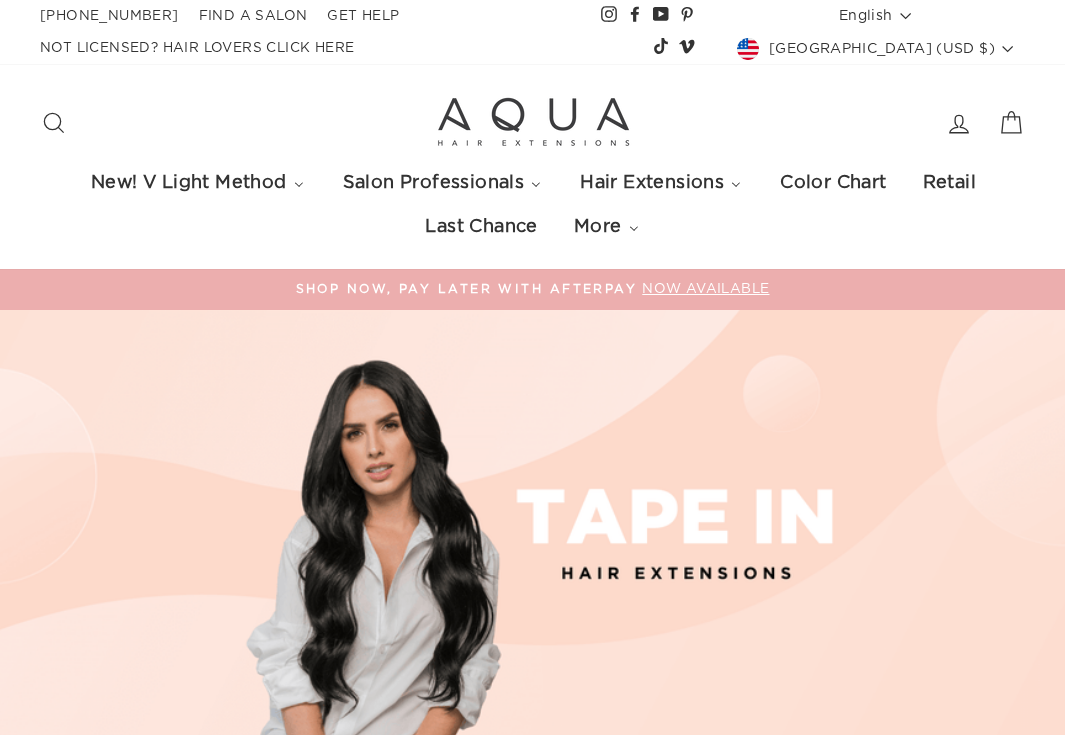scroll, scrollTop: 0, scrollLeft: 0, axis: both 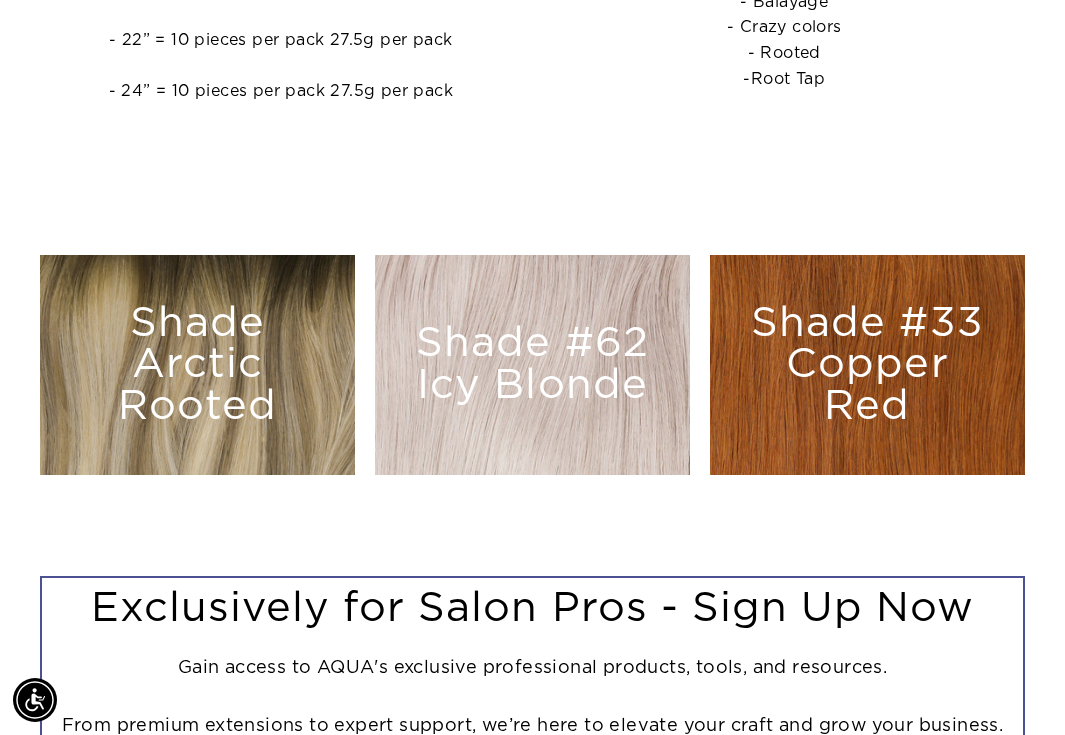 click on "Shade Arctic Rooted" at bounding box center (197, 365) 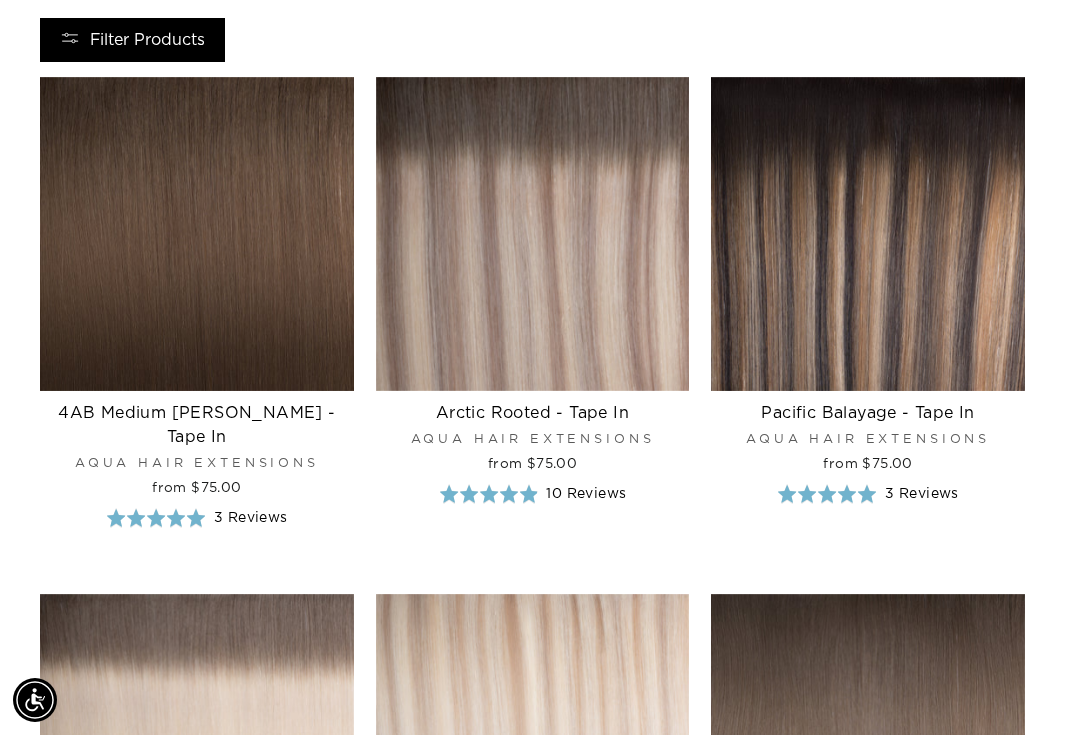 scroll, scrollTop: 2756, scrollLeft: 0, axis: vertical 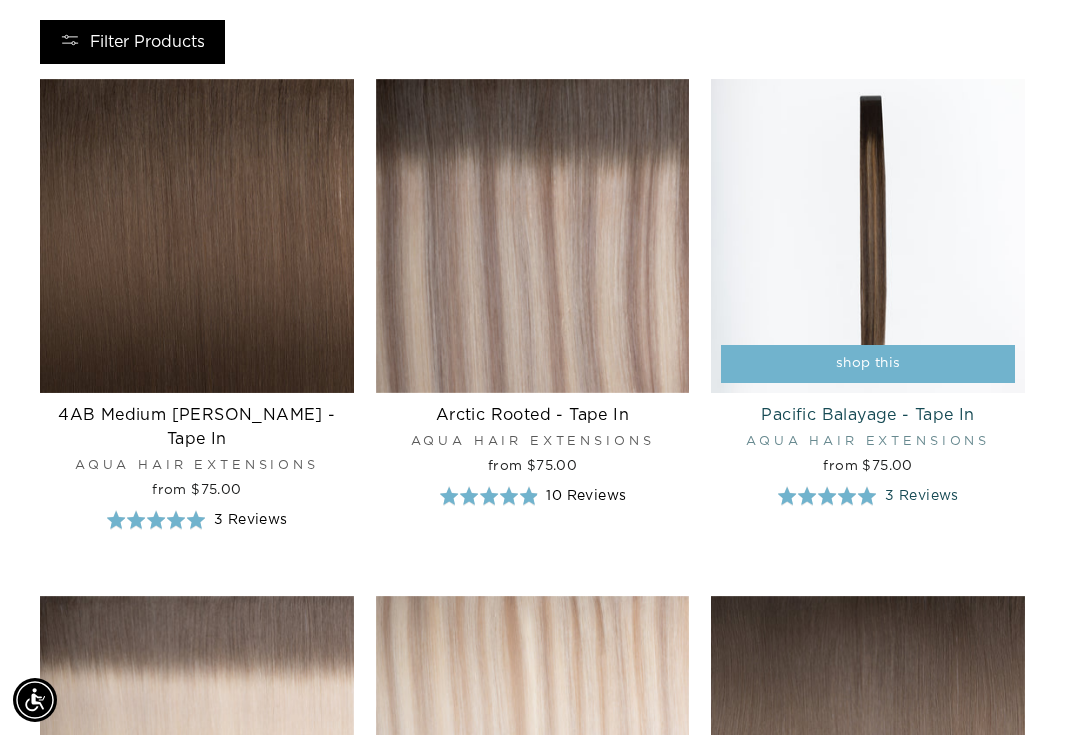 click at bounding box center [868, 236] 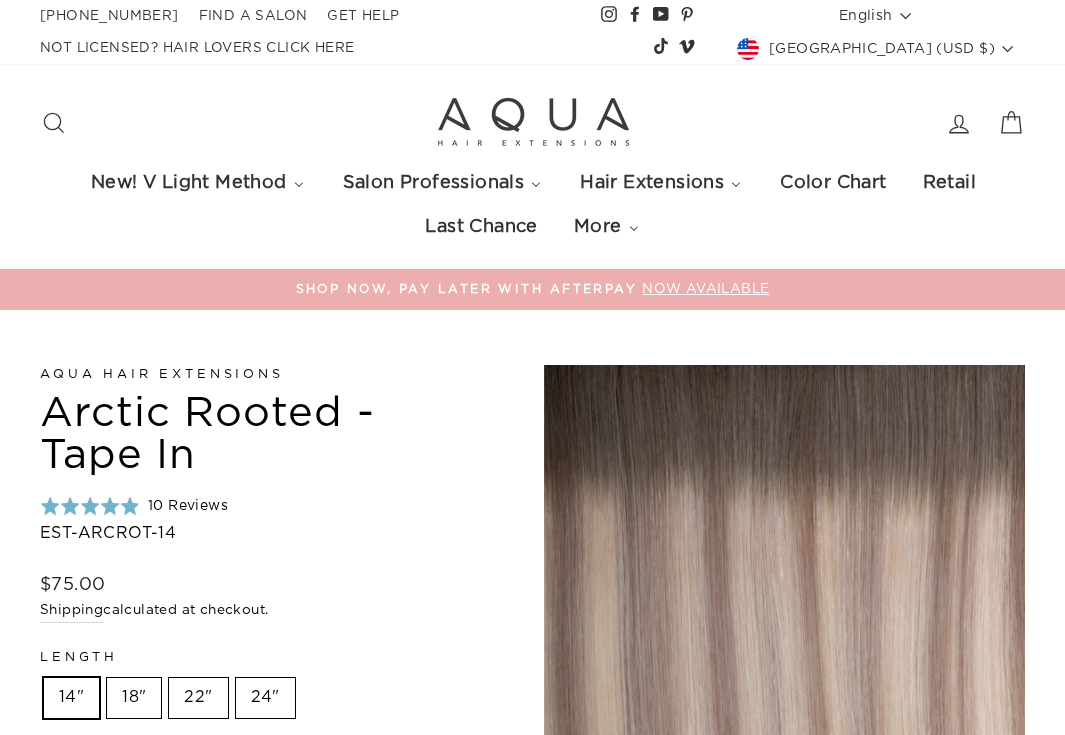 scroll, scrollTop: 0, scrollLeft: 0, axis: both 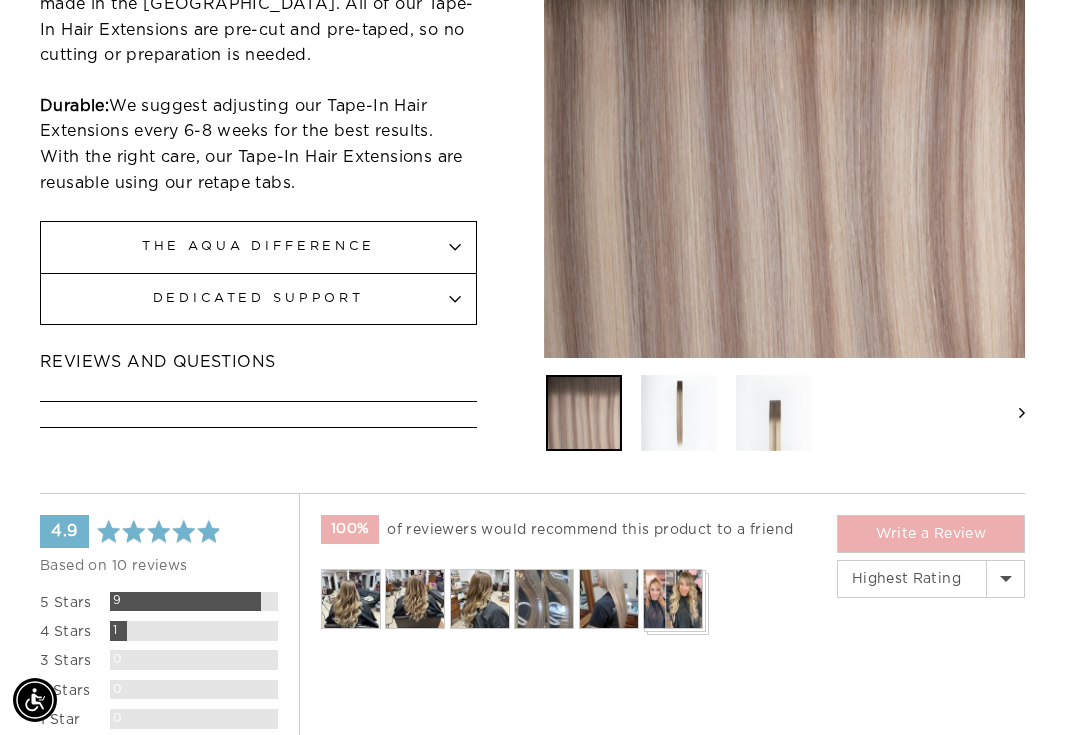 click at bounding box center (480, 599) 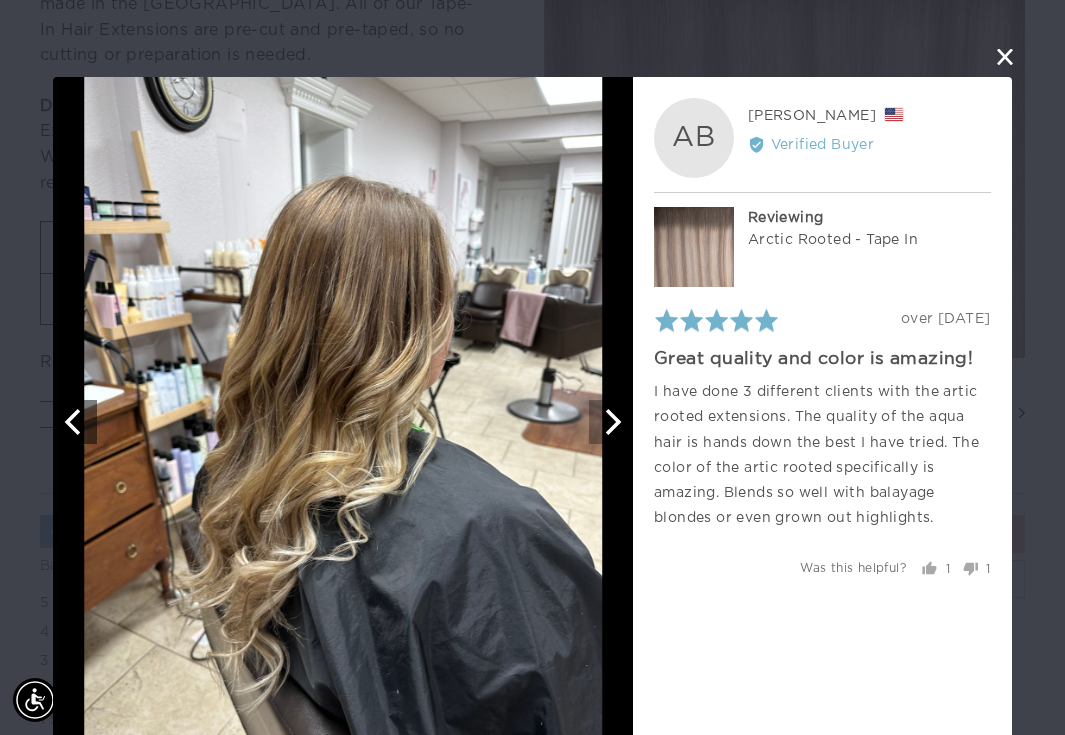 click 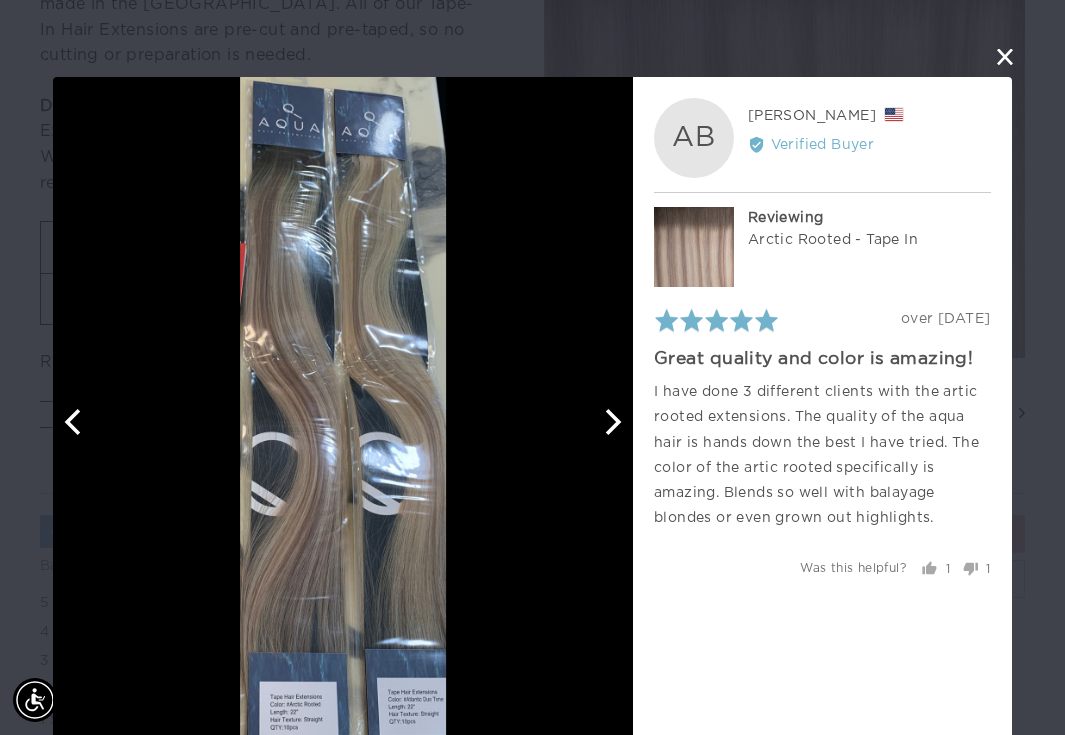 click 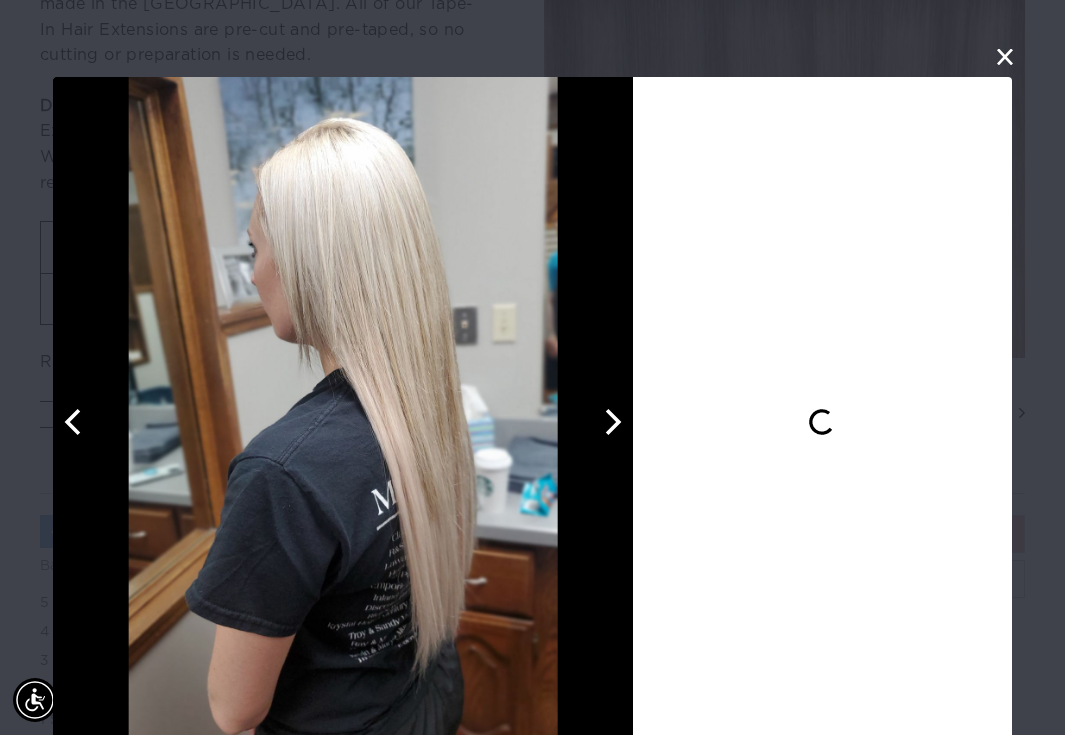 click 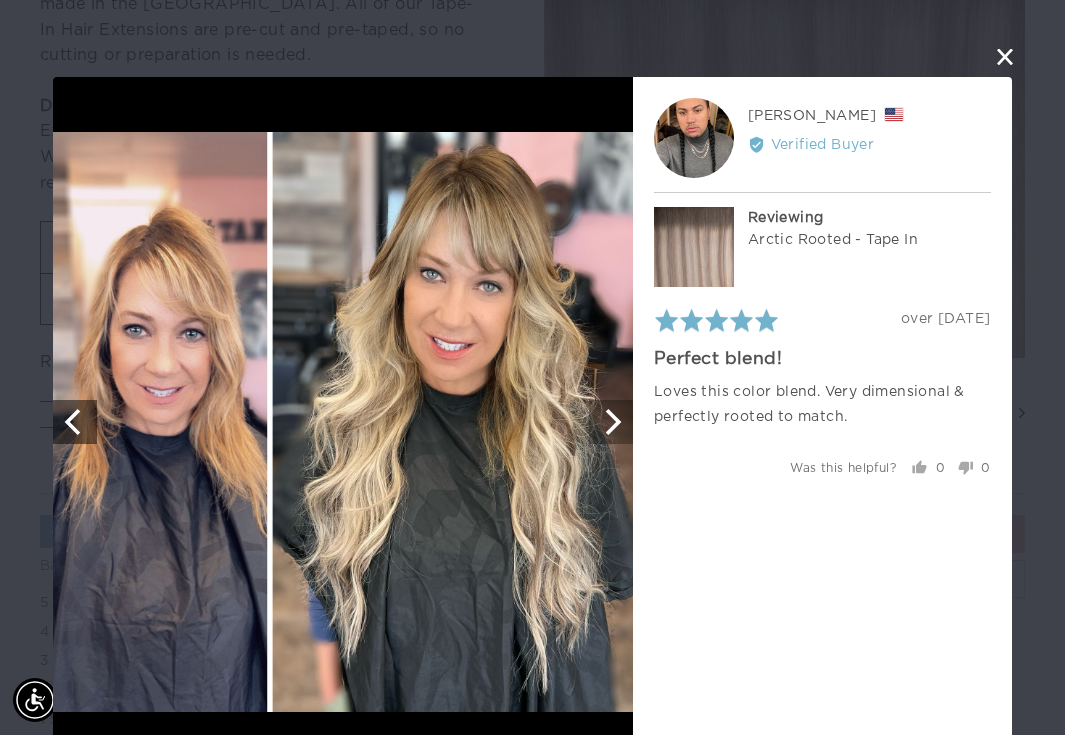 click 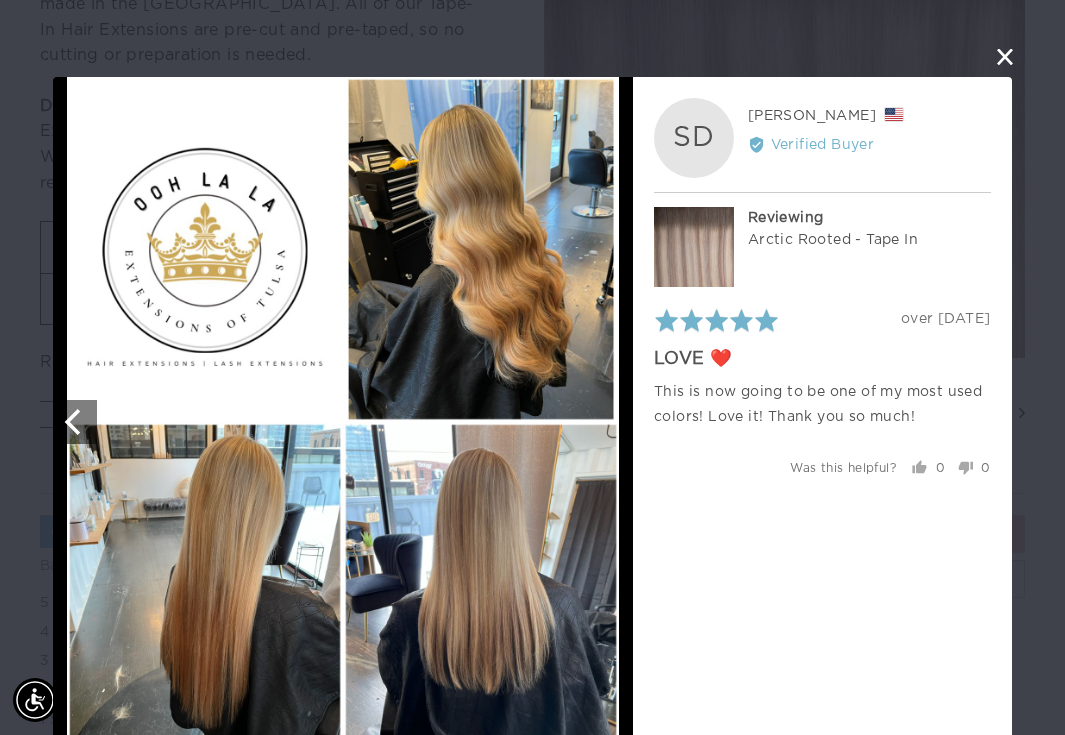 click at bounding box center (343, 422) 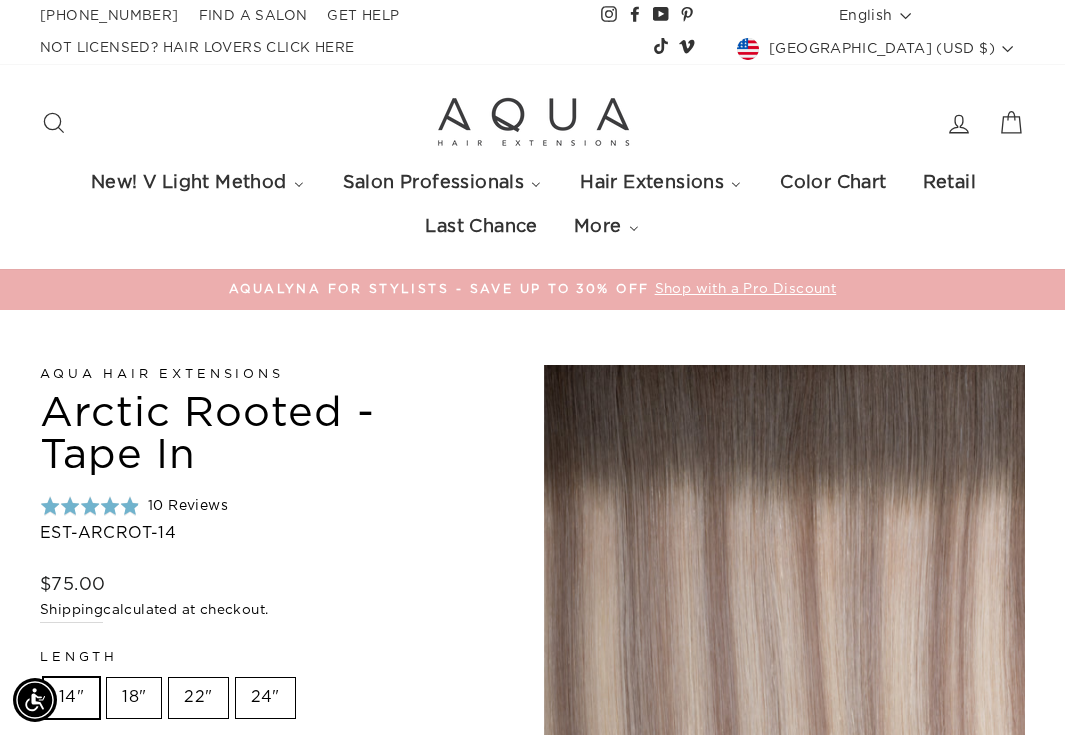 scroll, scrollTop: 0, scrollLeft: 0, axis: both 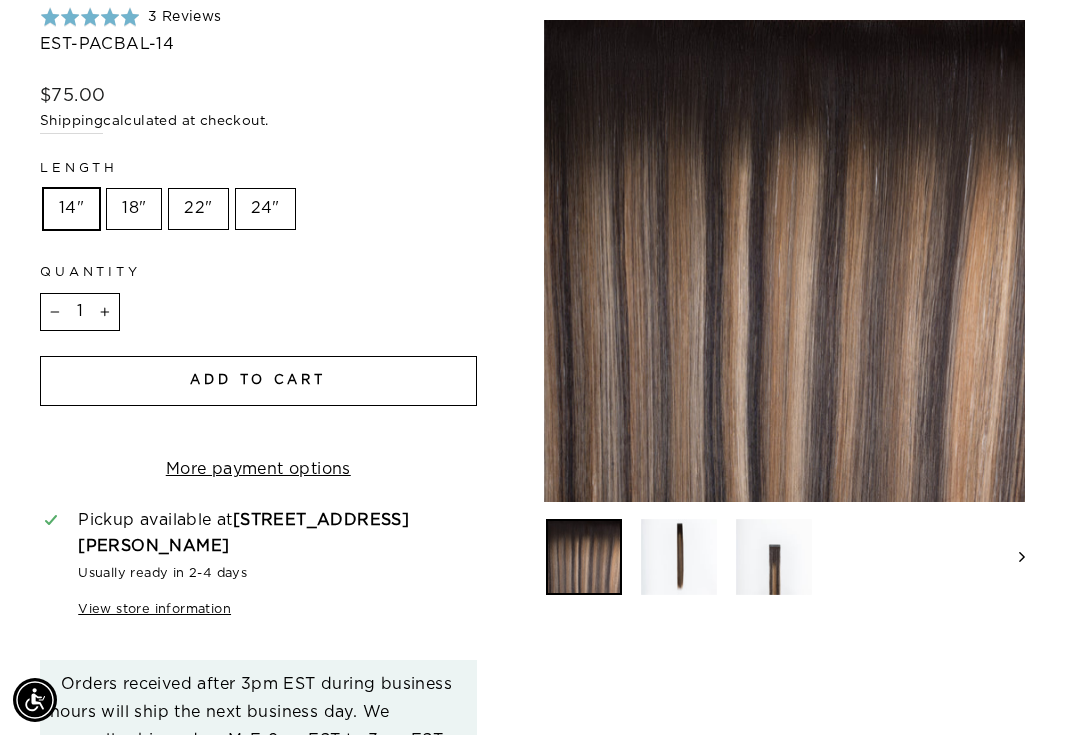 click 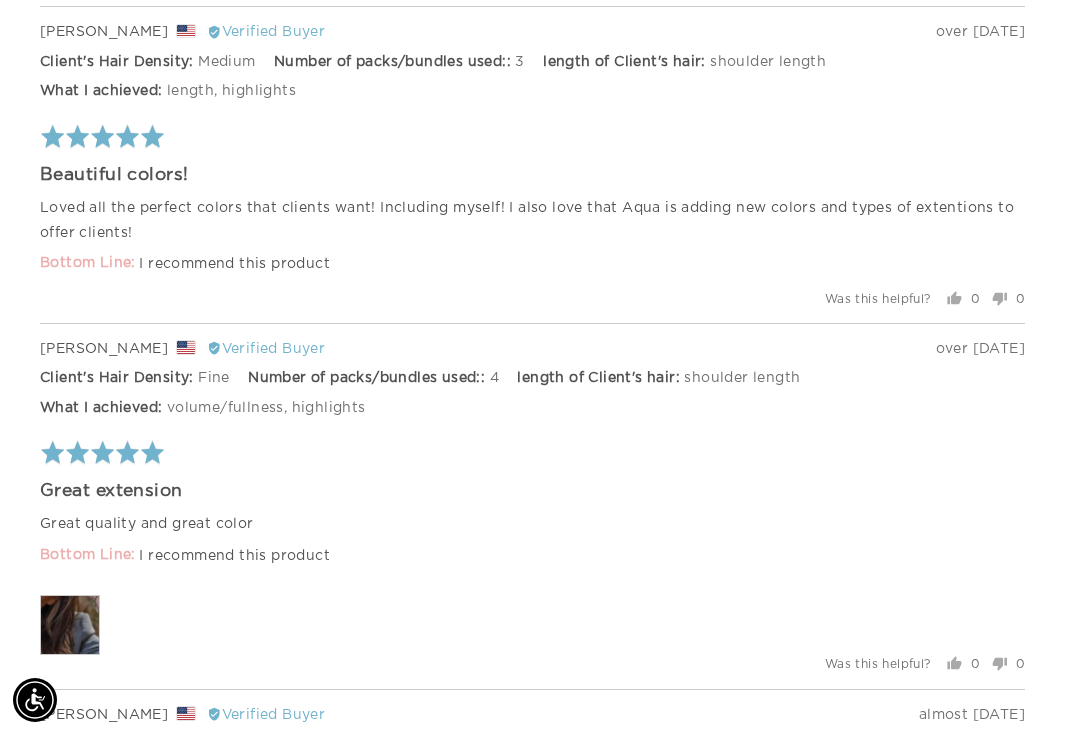 scroll, scrollTop: 3058, scrollLeft: 0, axis: vertical 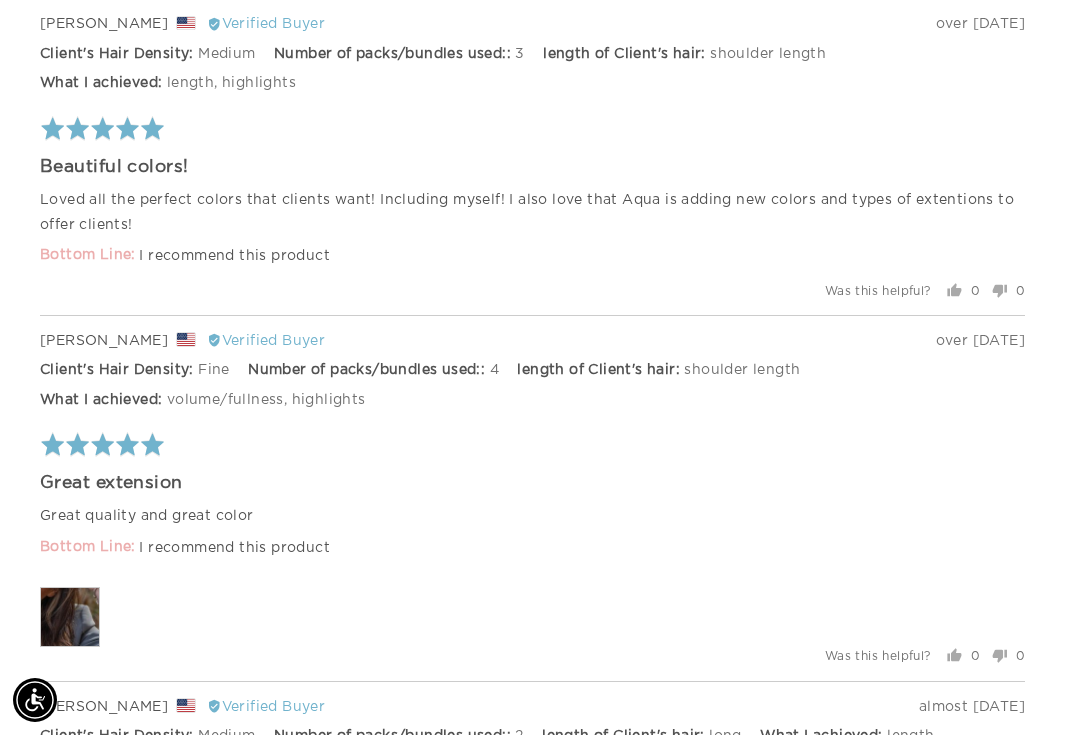 click at bounding box center [70, 617] 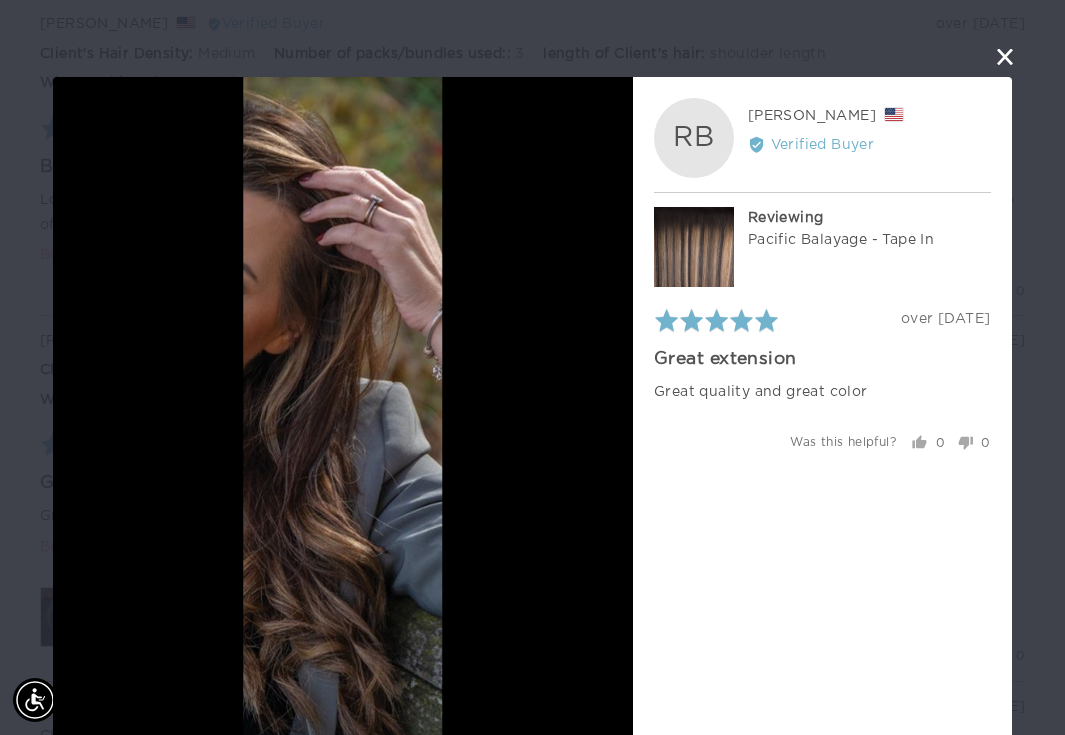 click at bounding box center [1005, 57] 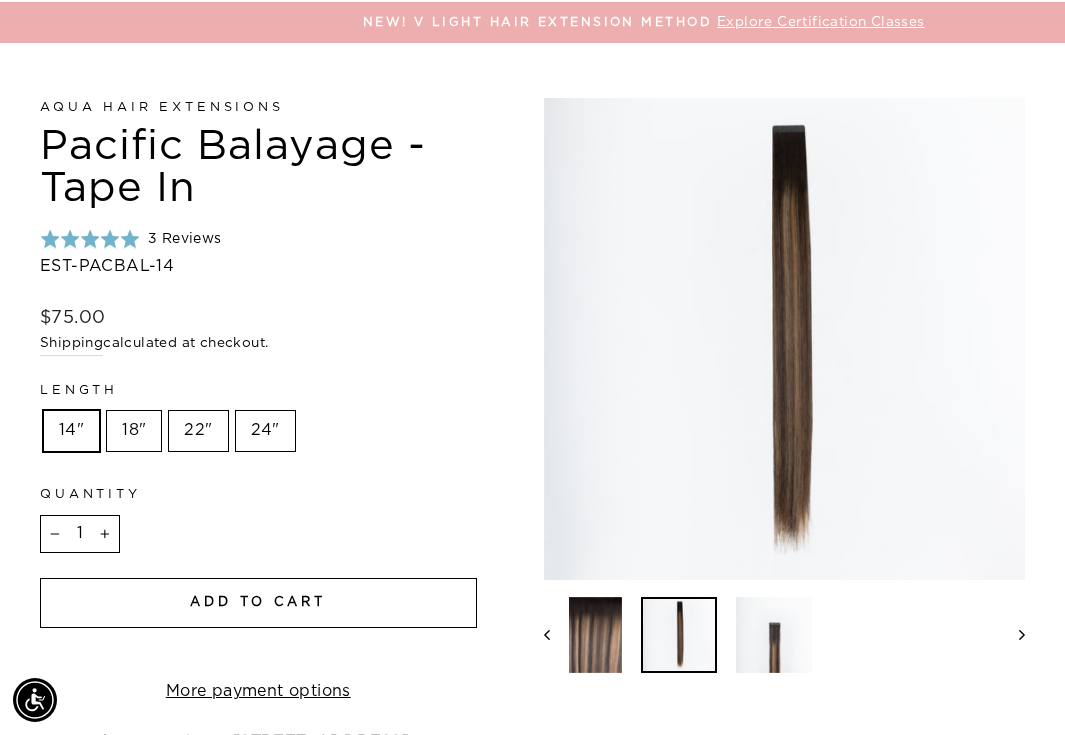 scroll, scrollTop: 265, scrollLeft: 0, axis: vertical 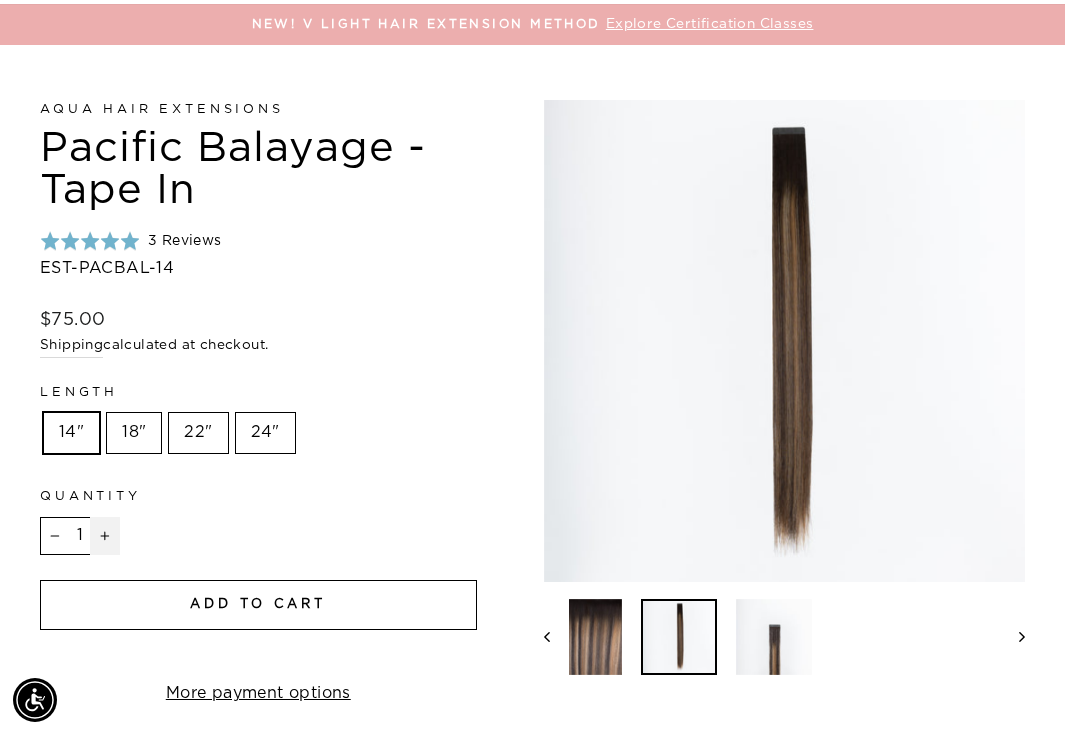click 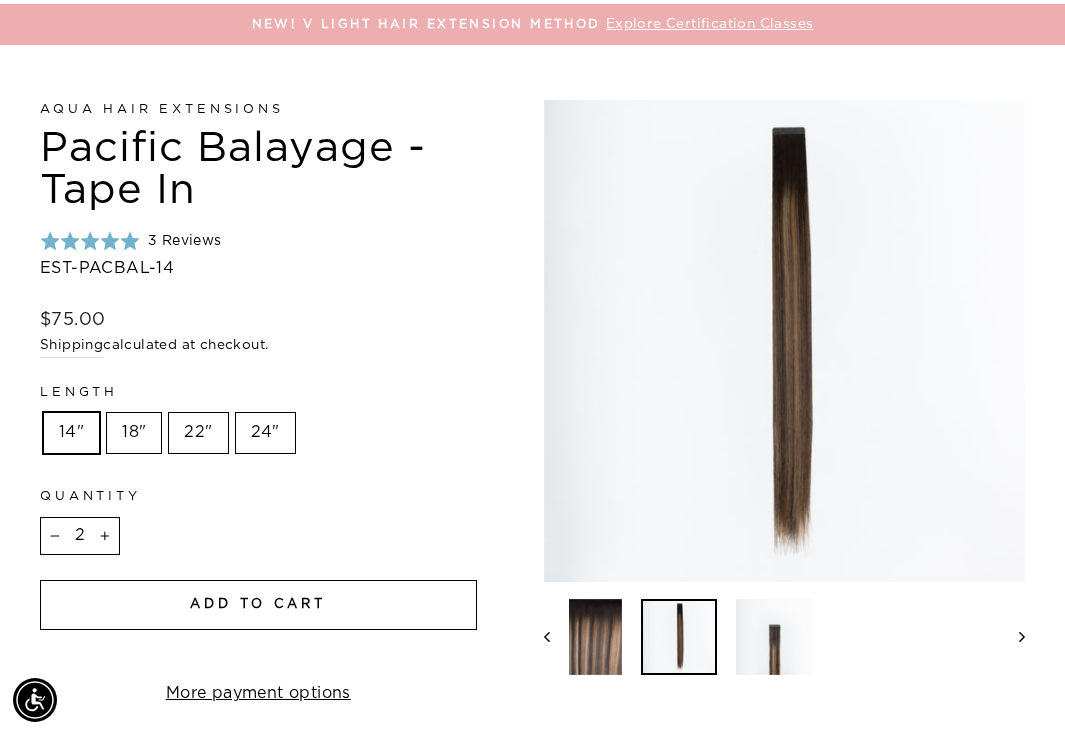 click on "Add to cart" at bounding box center (258, 605) 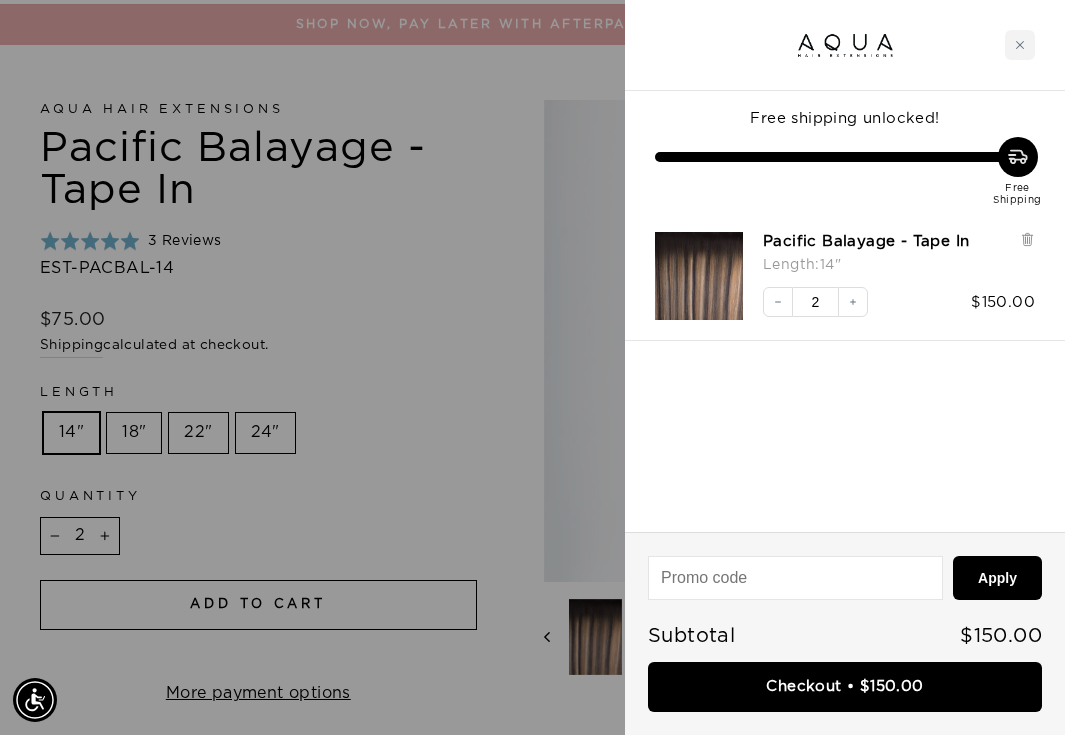 drag, startPoint x: 953, startPoint y: 654, endPoint x: 966, endPoint y: 22, distance: 632.13367 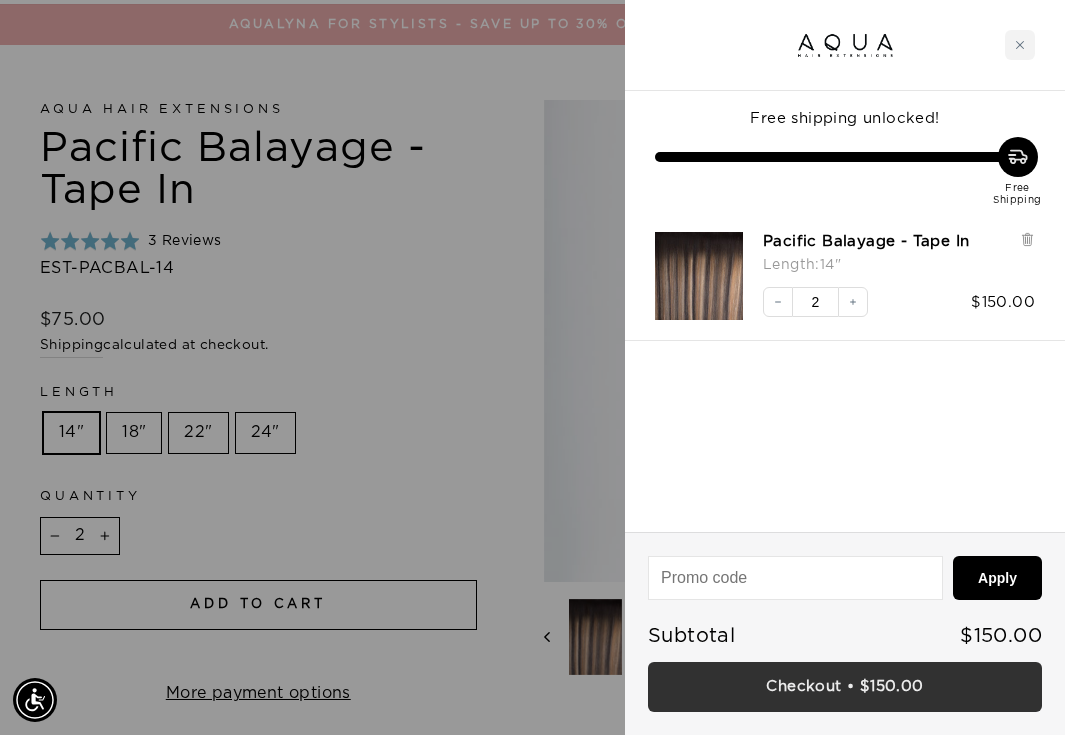 click on "Checkout • $150.00" at bounding box center (845, 687) 